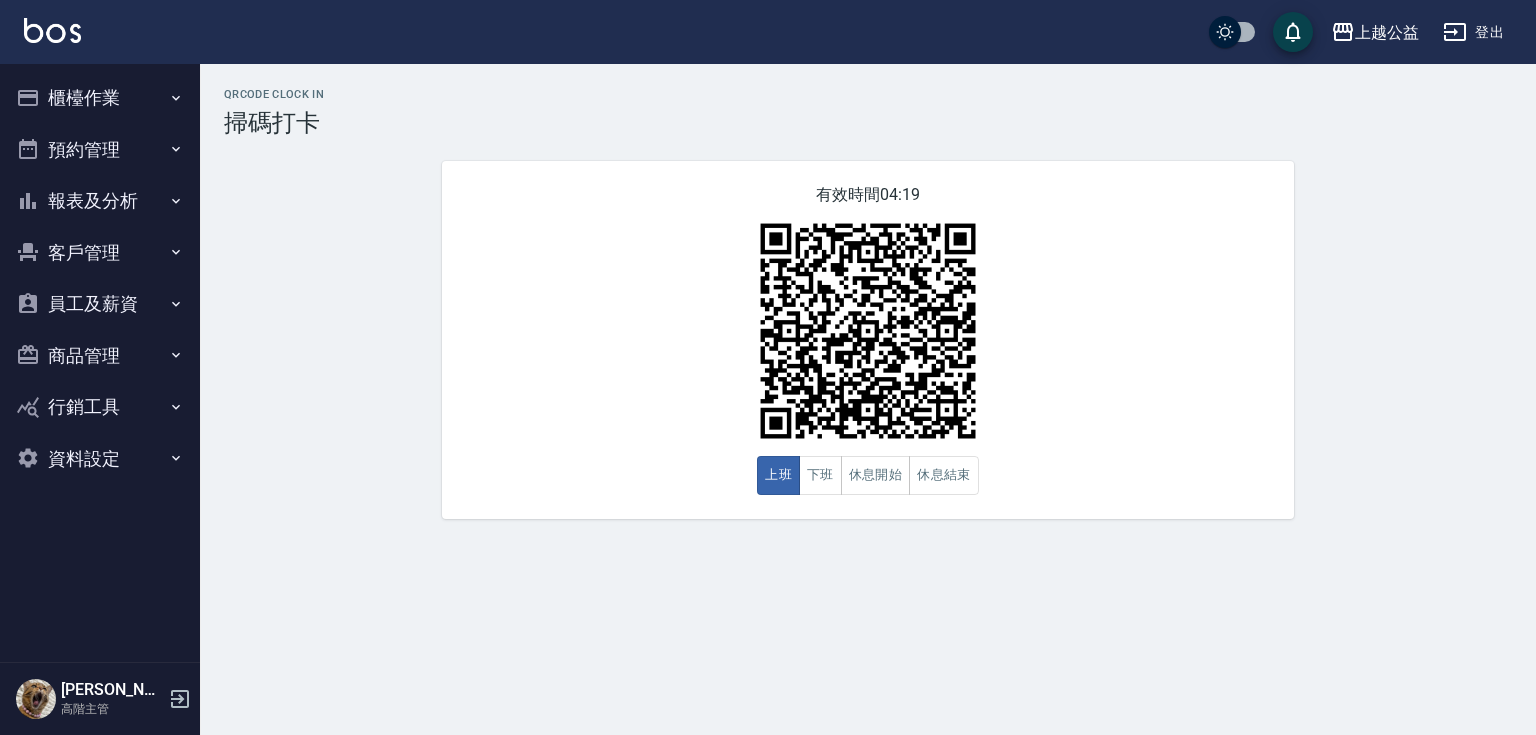 scroll, scrollTop: 0, scrollLeft: 0, axis: both 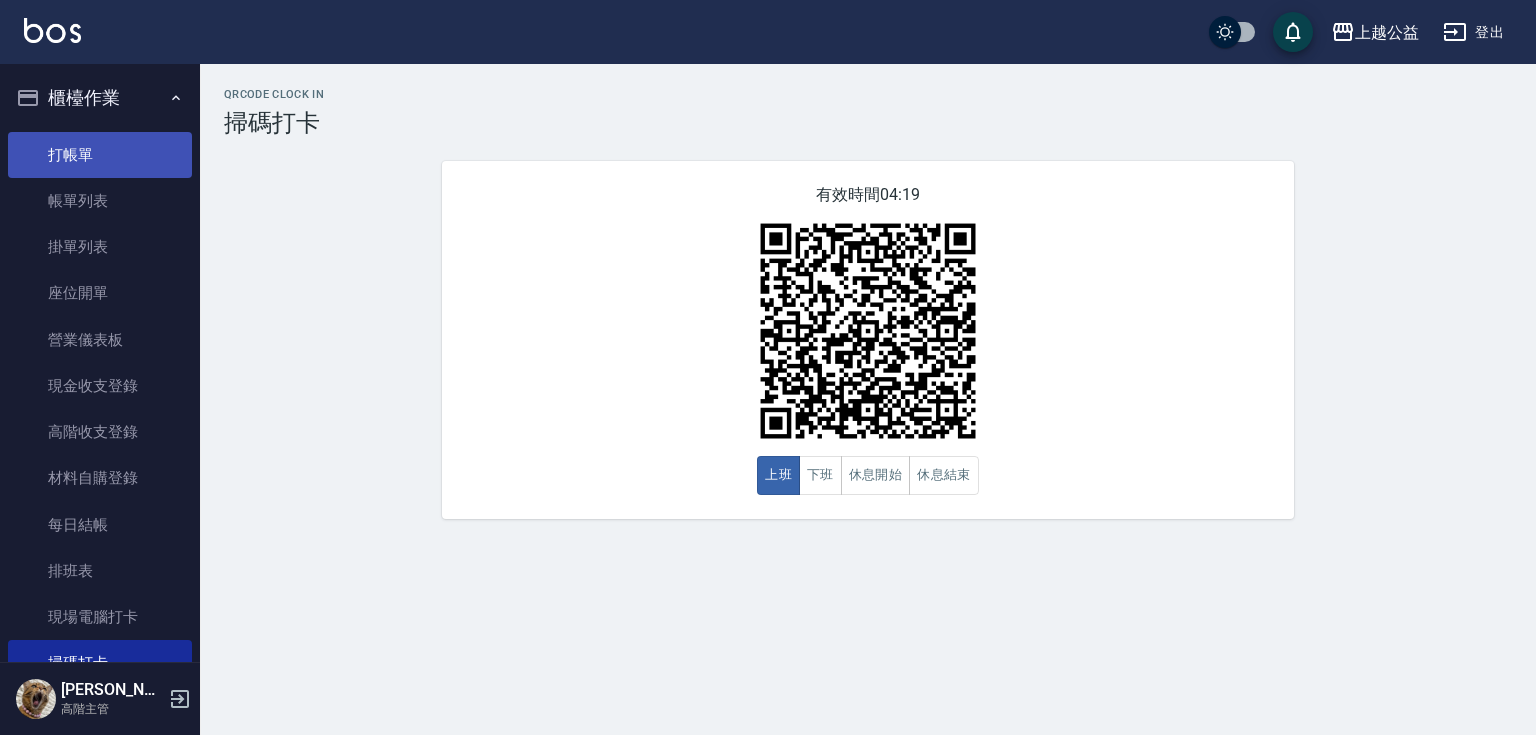 click on "打帳單" at bounding box center [100, 155] 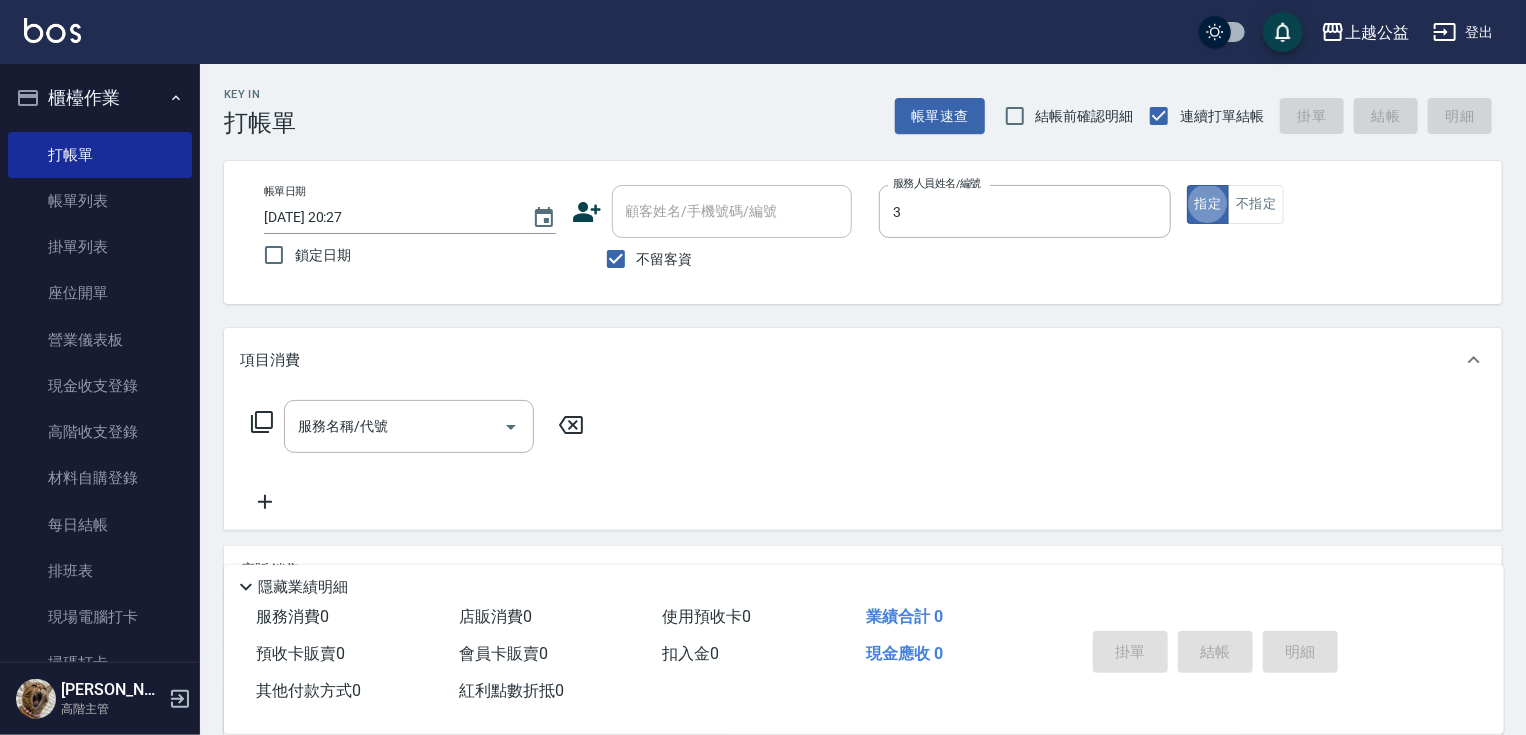 type on "VIMO-3" 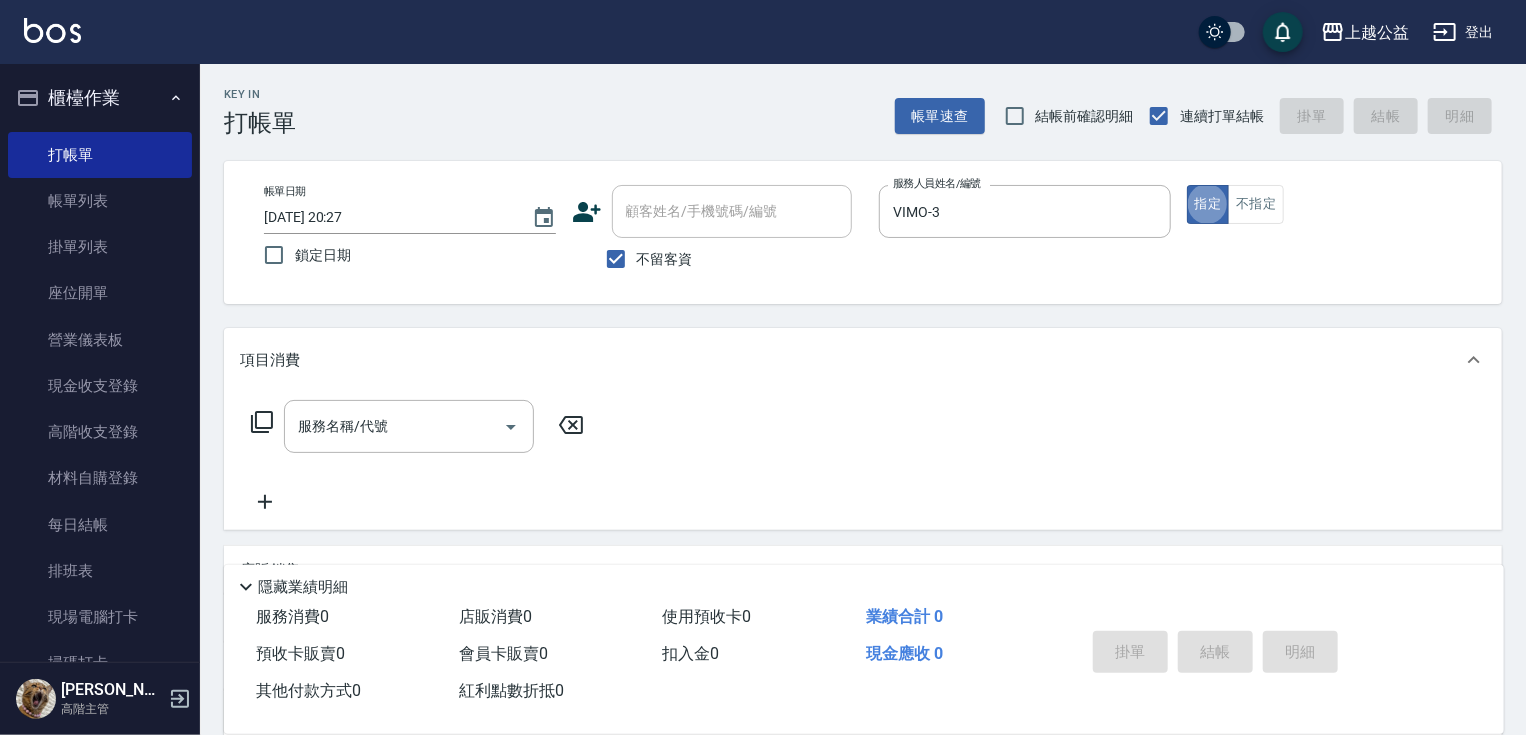 type on "true" 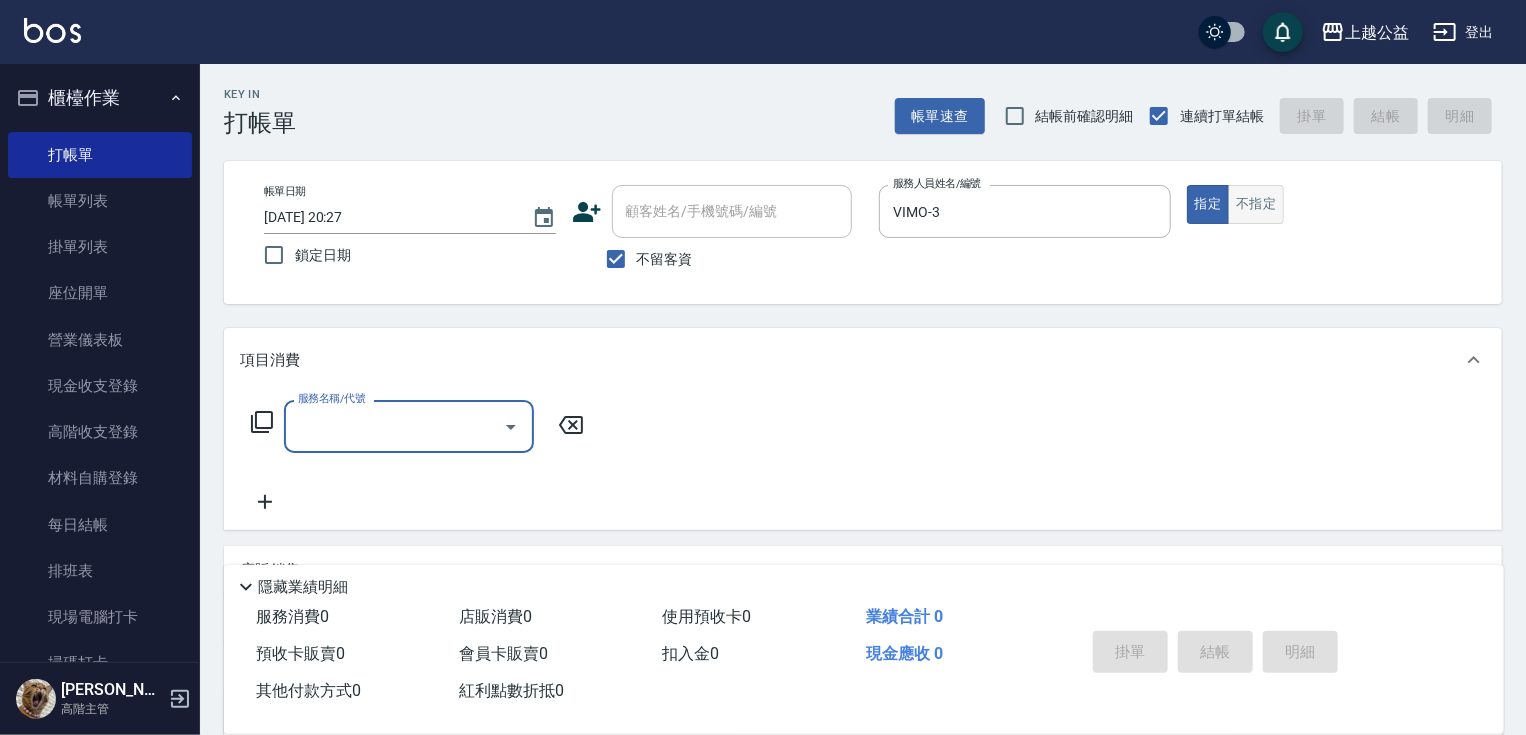 click on "不指定" at bounding box center (1256, 204) 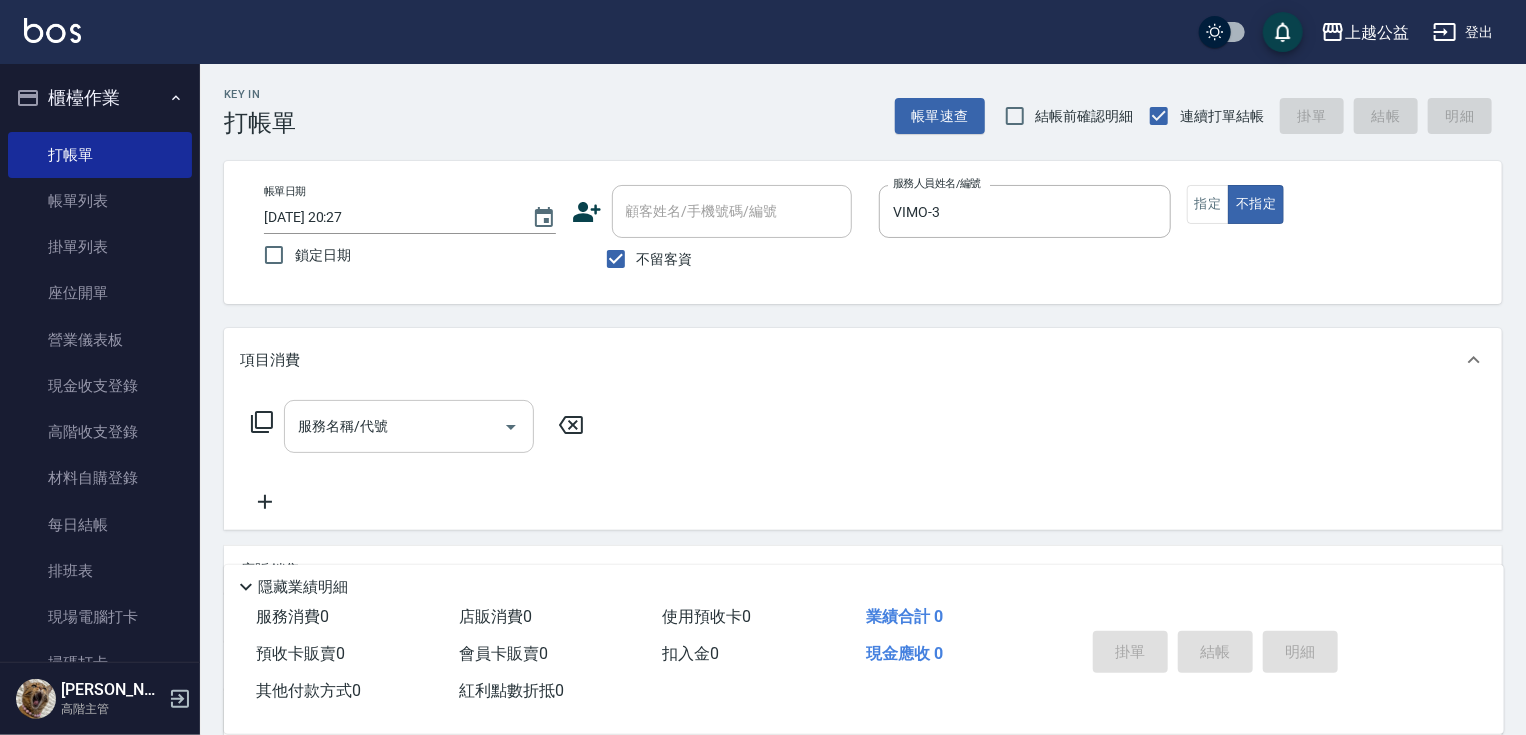 click on "服務名稱/代號" at bounding box center (409, 426) 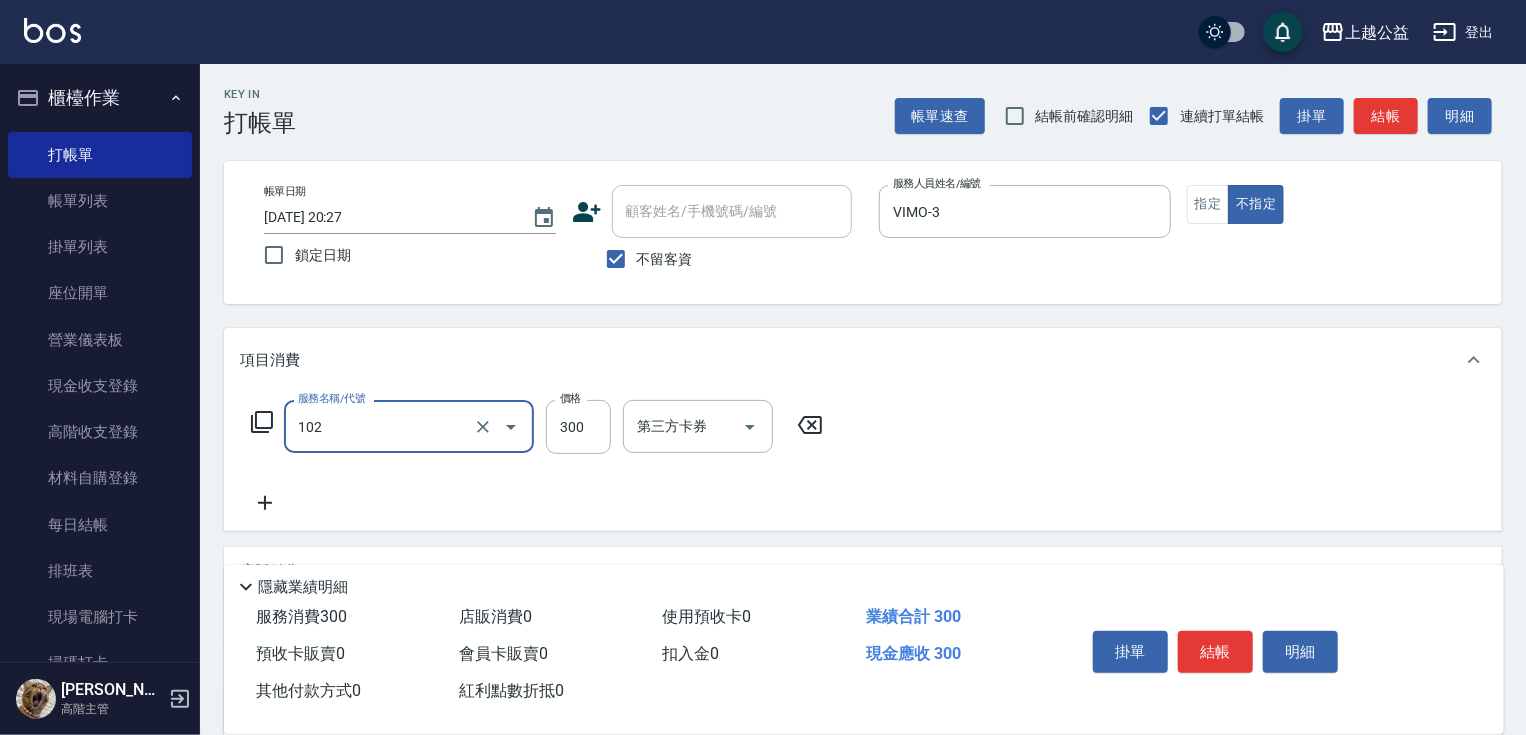 type on "活氧舒壓洗300(102)" 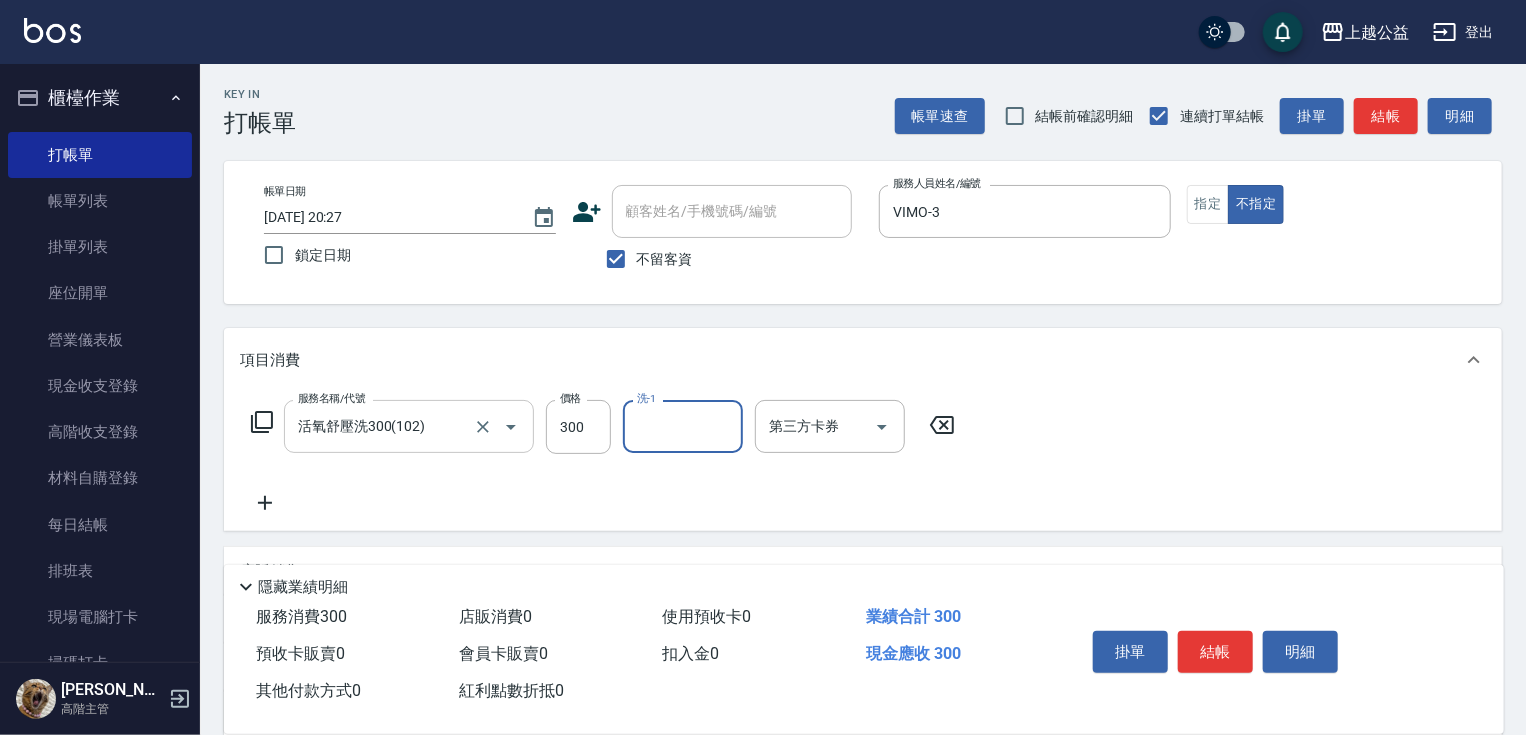 type on "3" 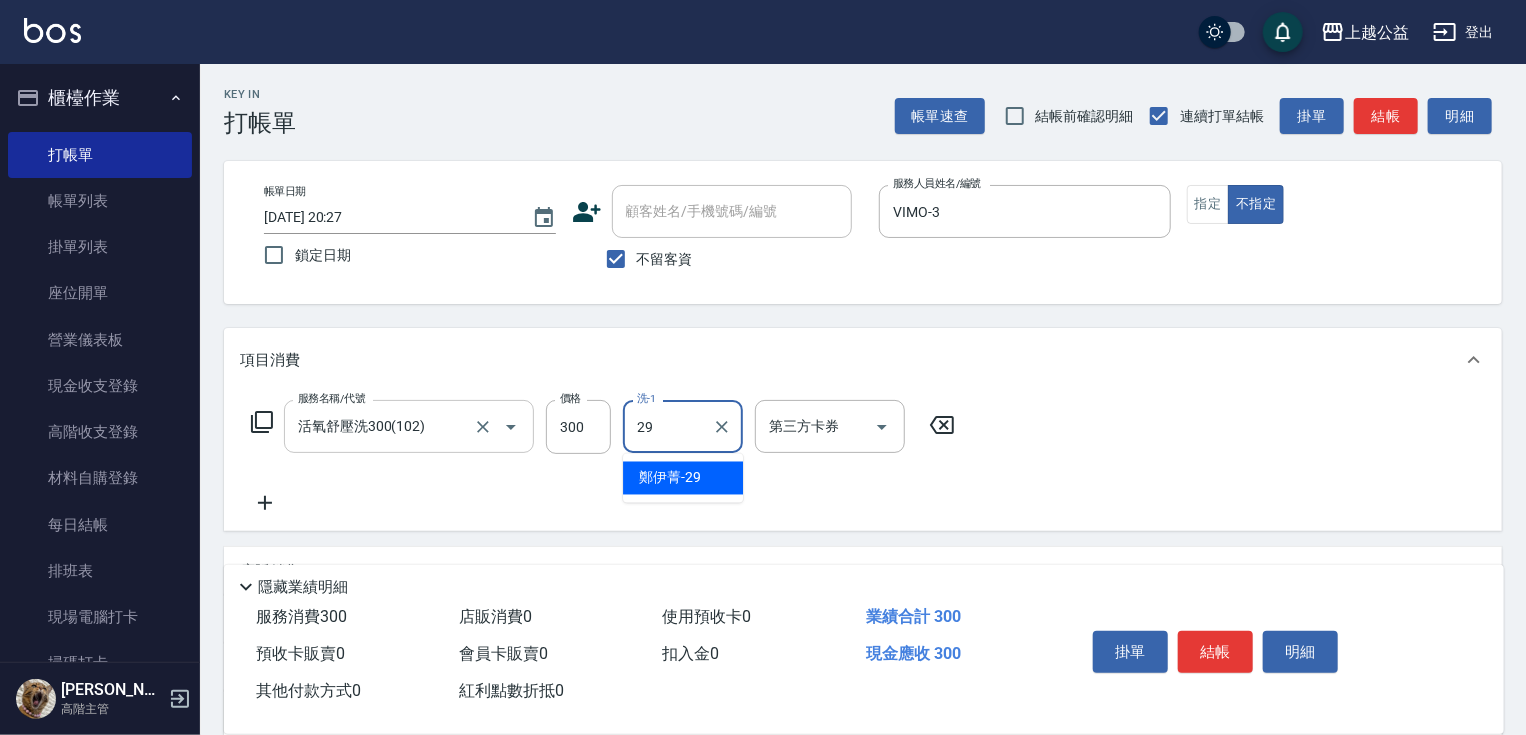 type on "[PERSON_NAME]-29" 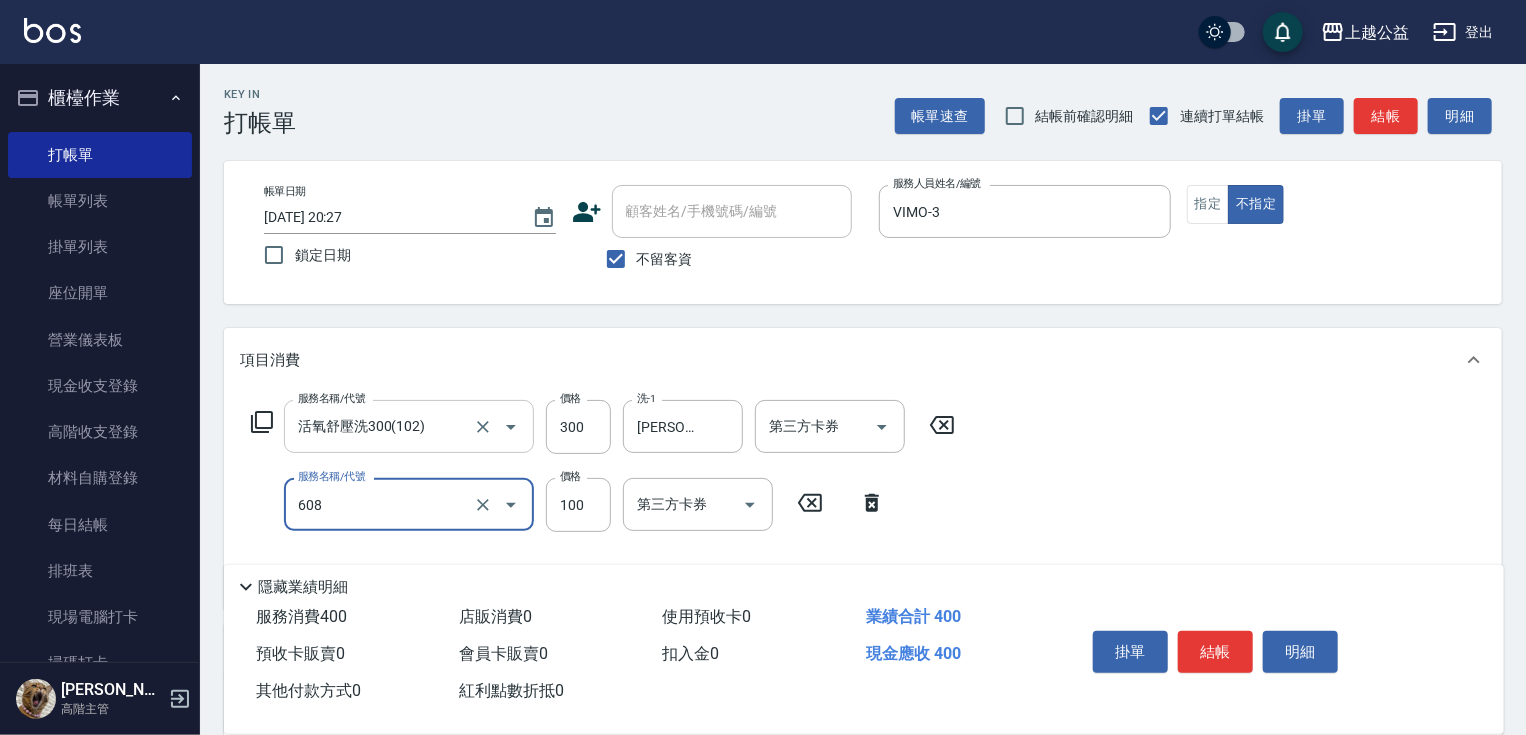 type on "精油長髮(608)" 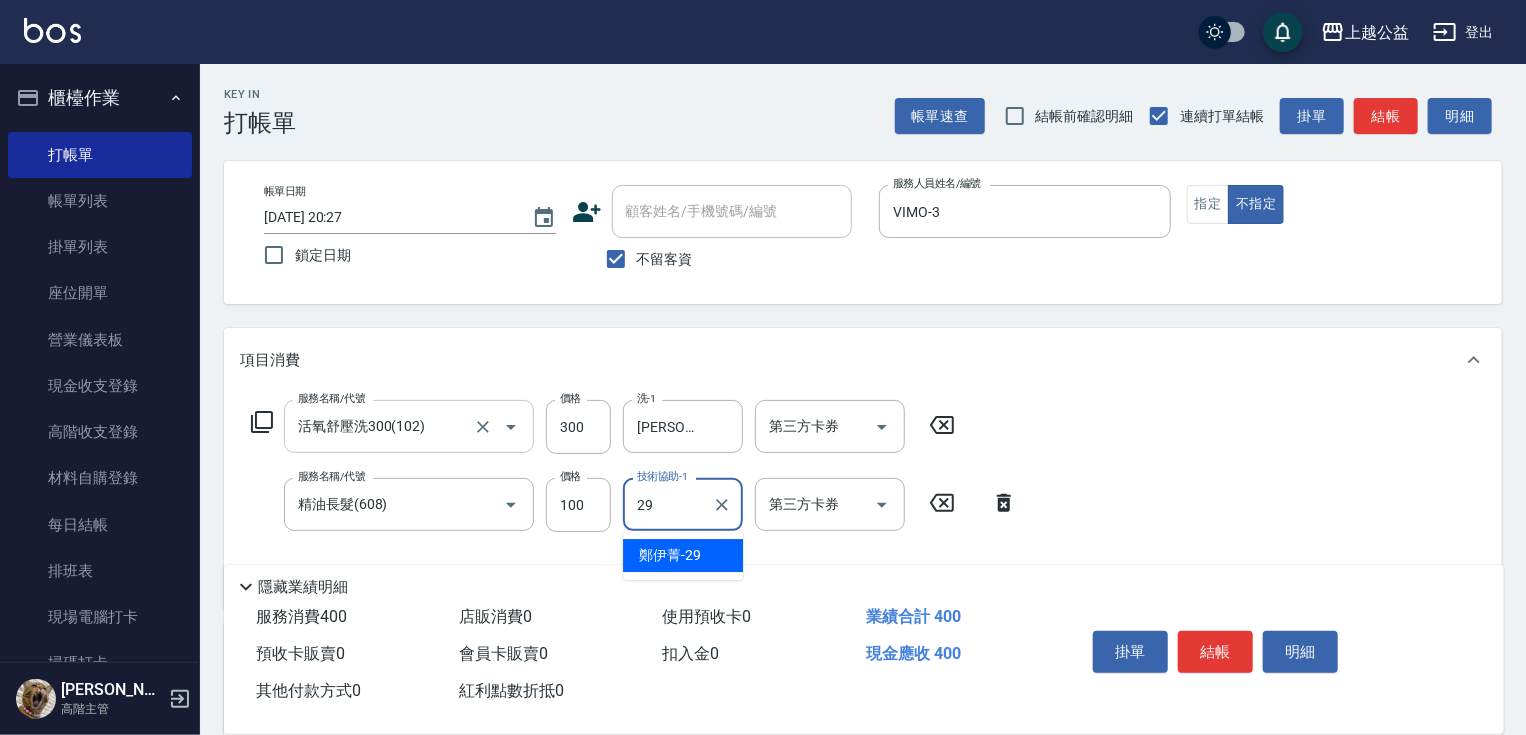 type on "[PERSON_NAME]-29" 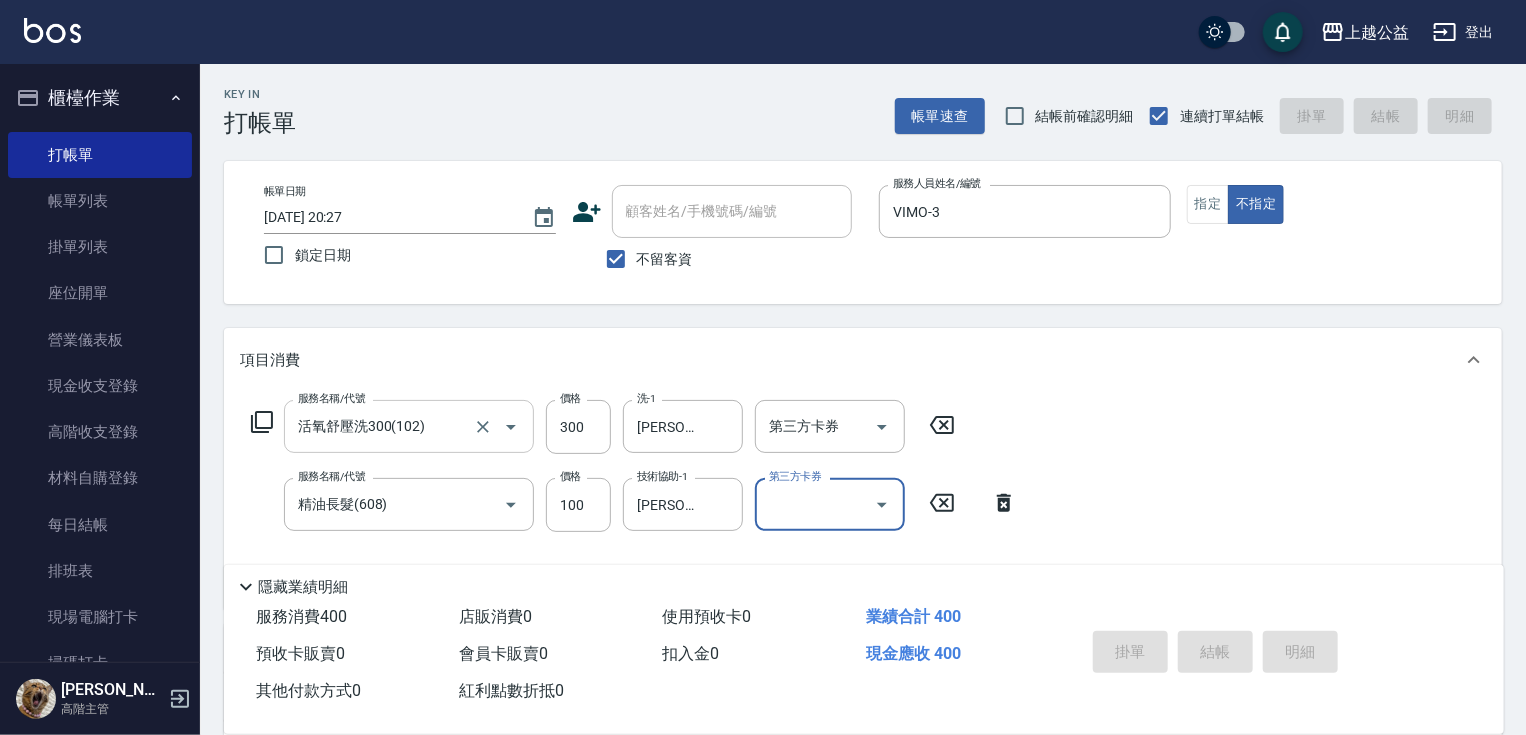 type 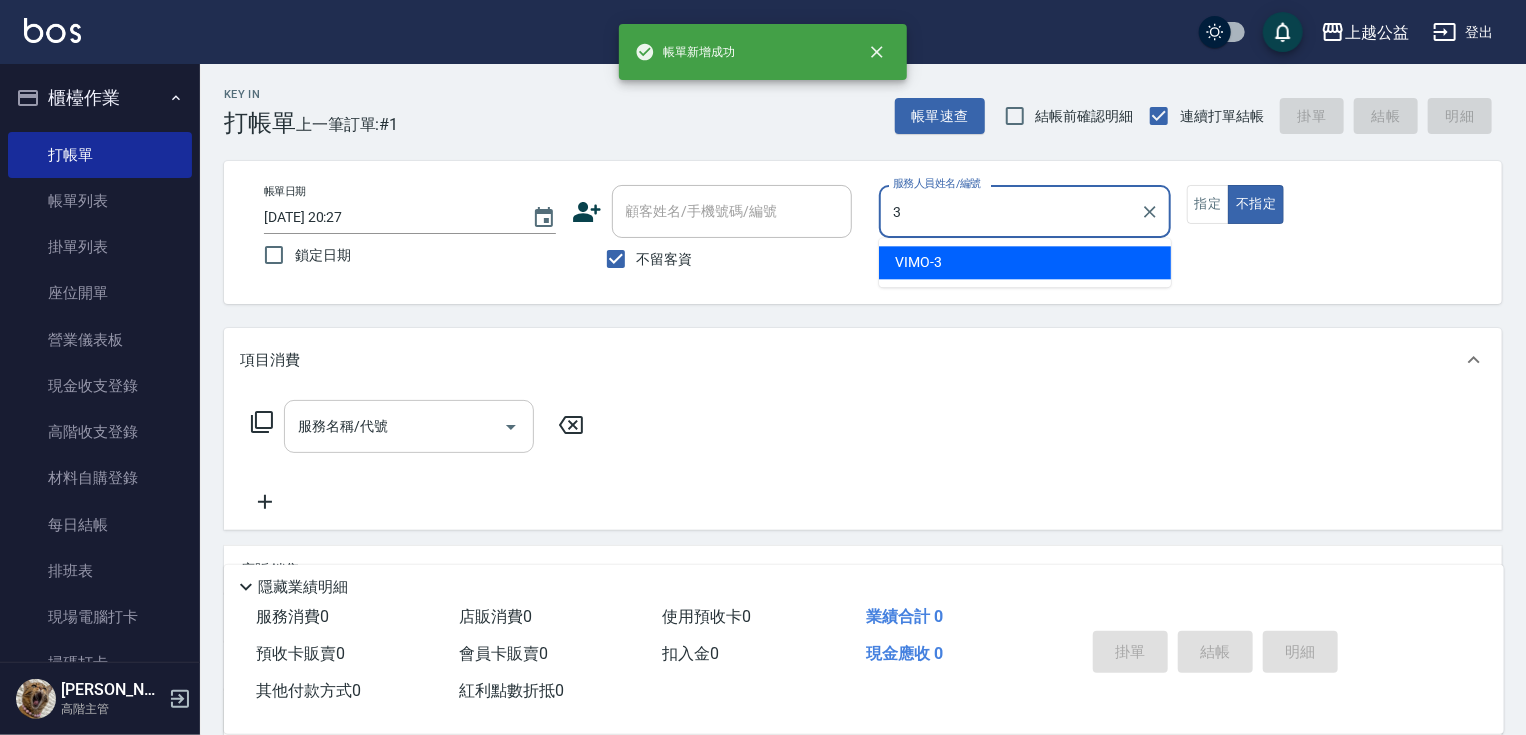 type on "VIMO-3" 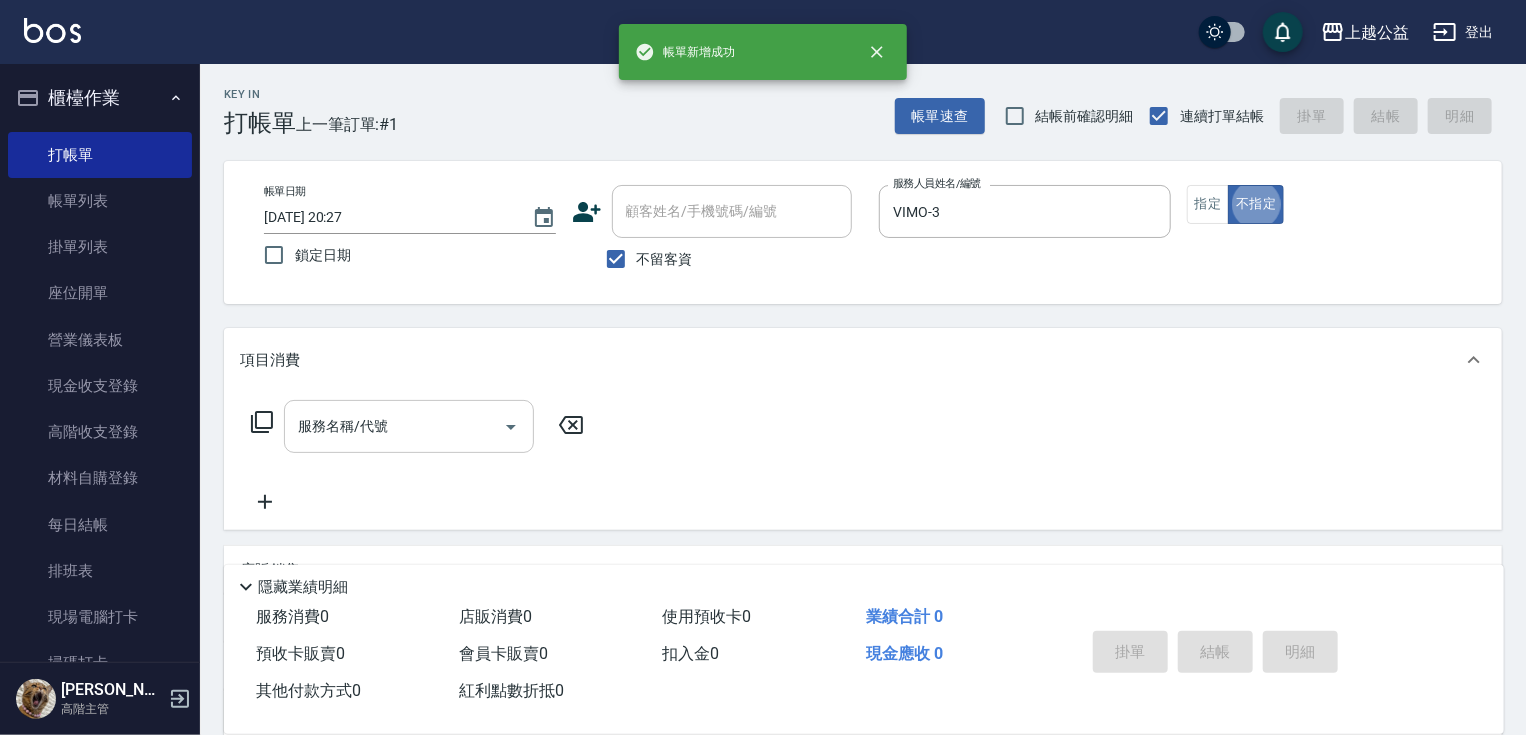 type on "false" 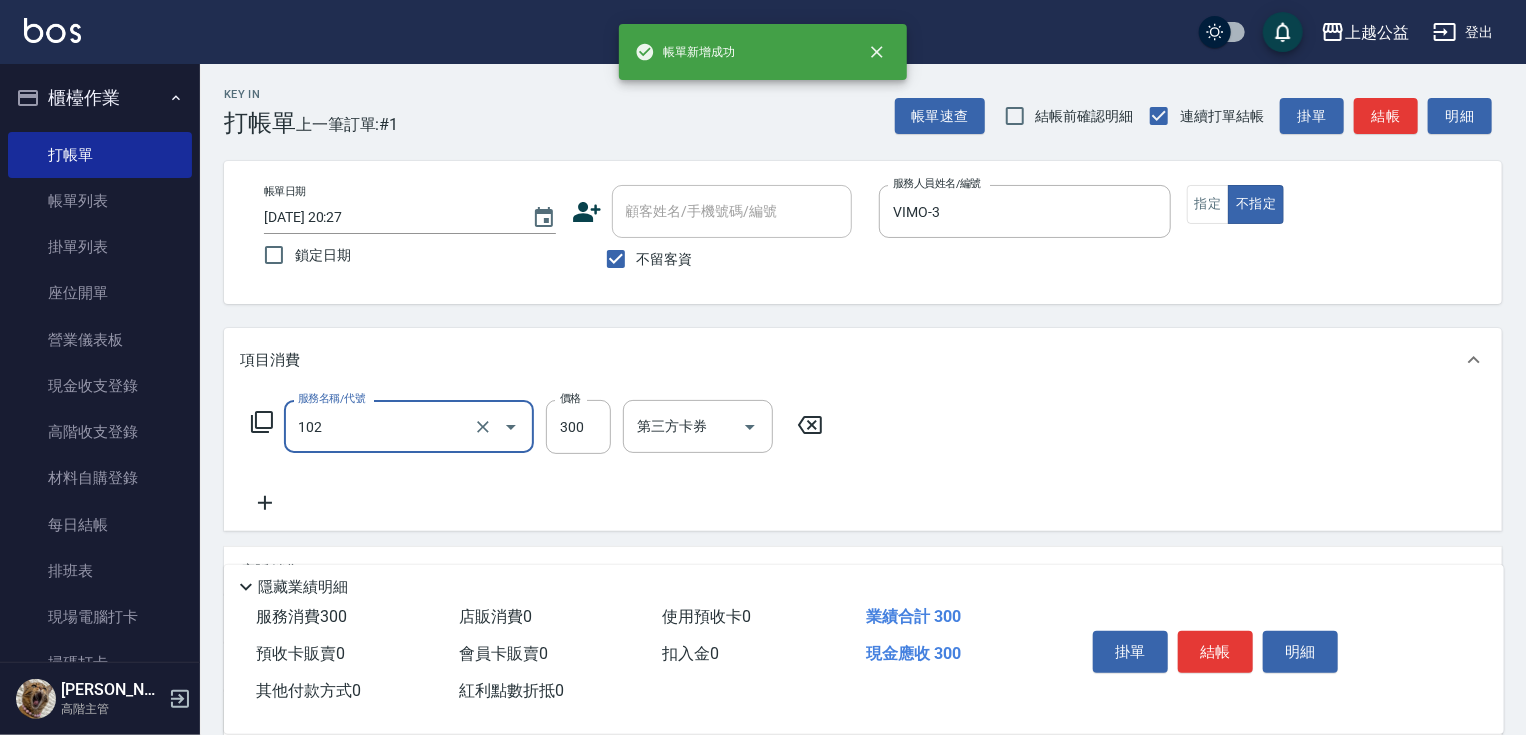 type on "活氧舒壓洗300(102)" 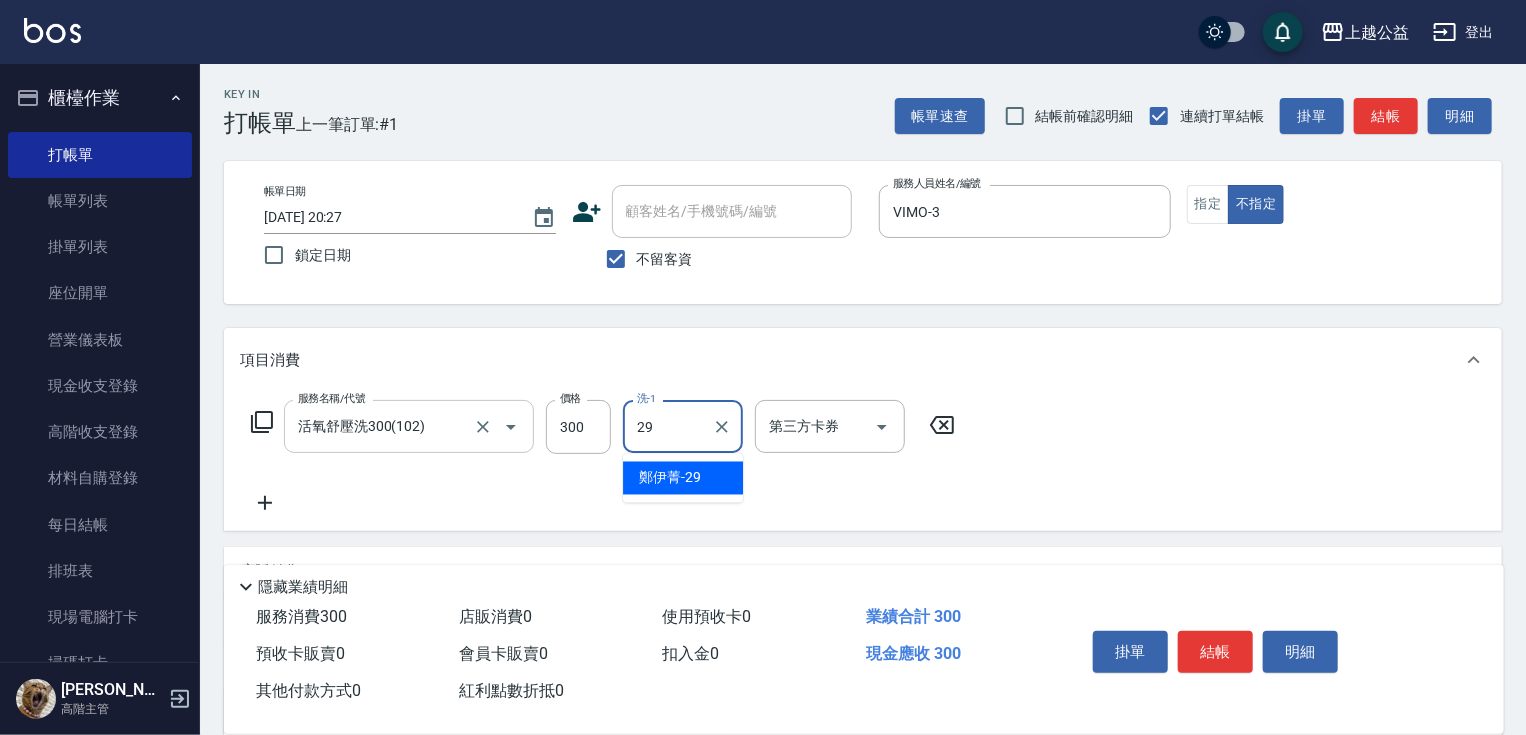 type on "[PERSON_NAME]-29" 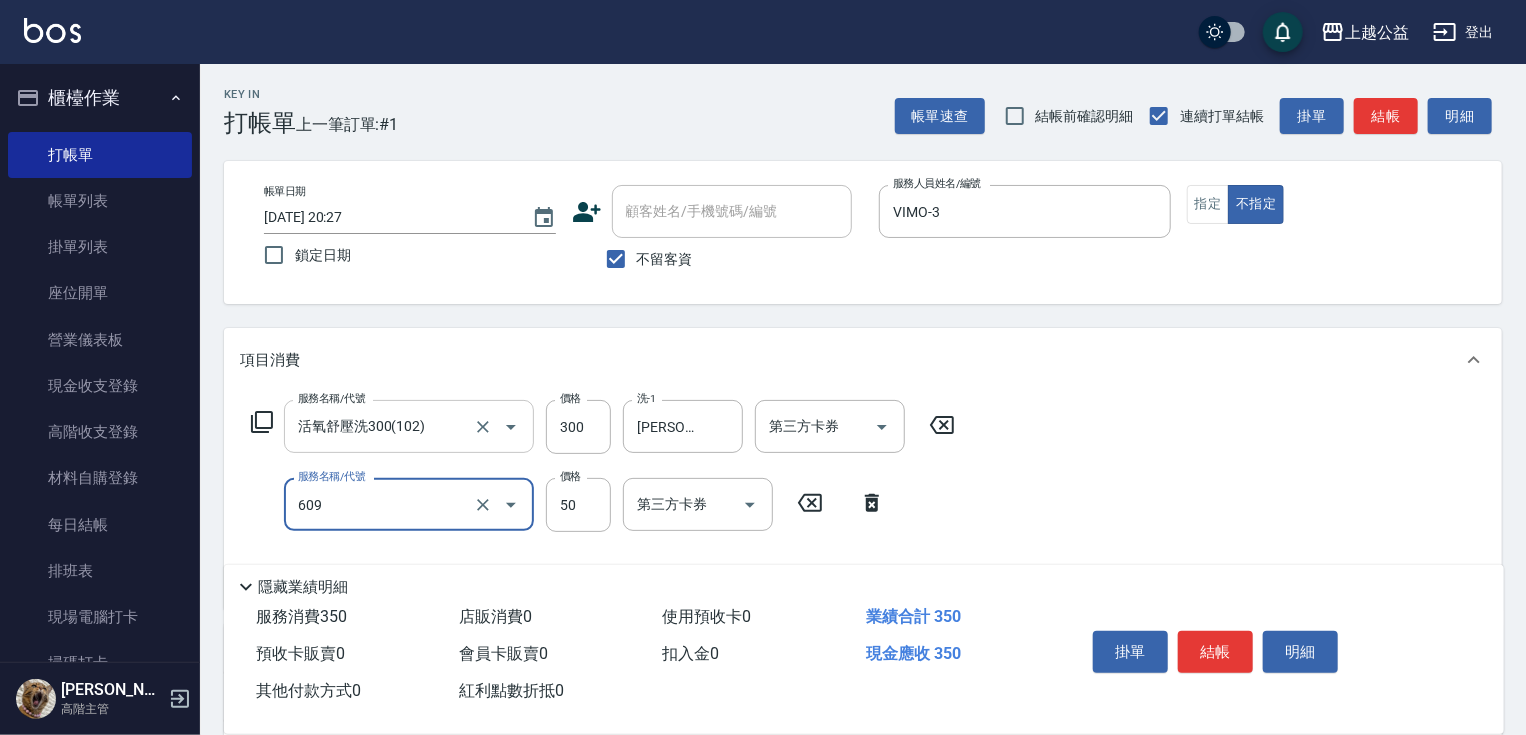 type on "精油(609)" 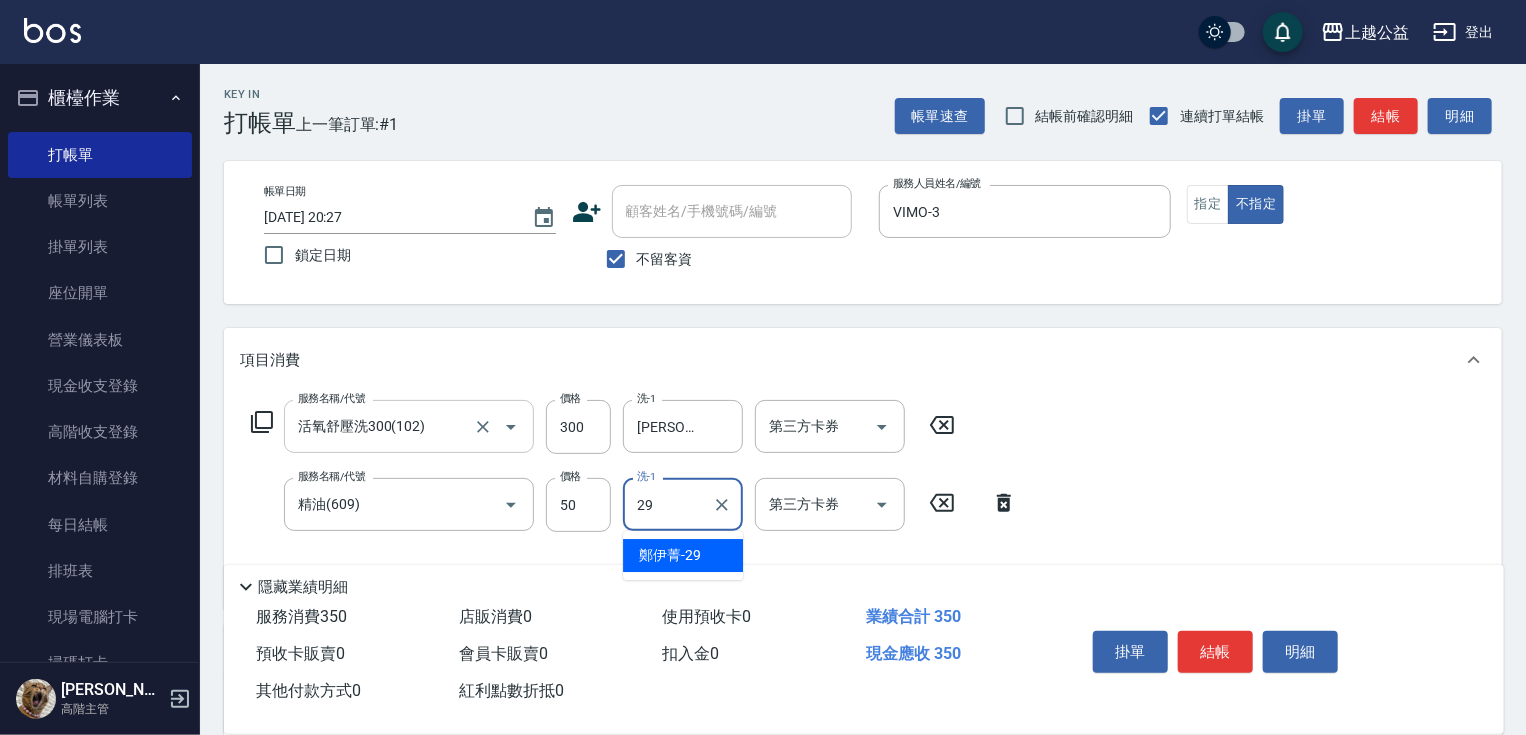 type on "[PERSON_NAME]-29" 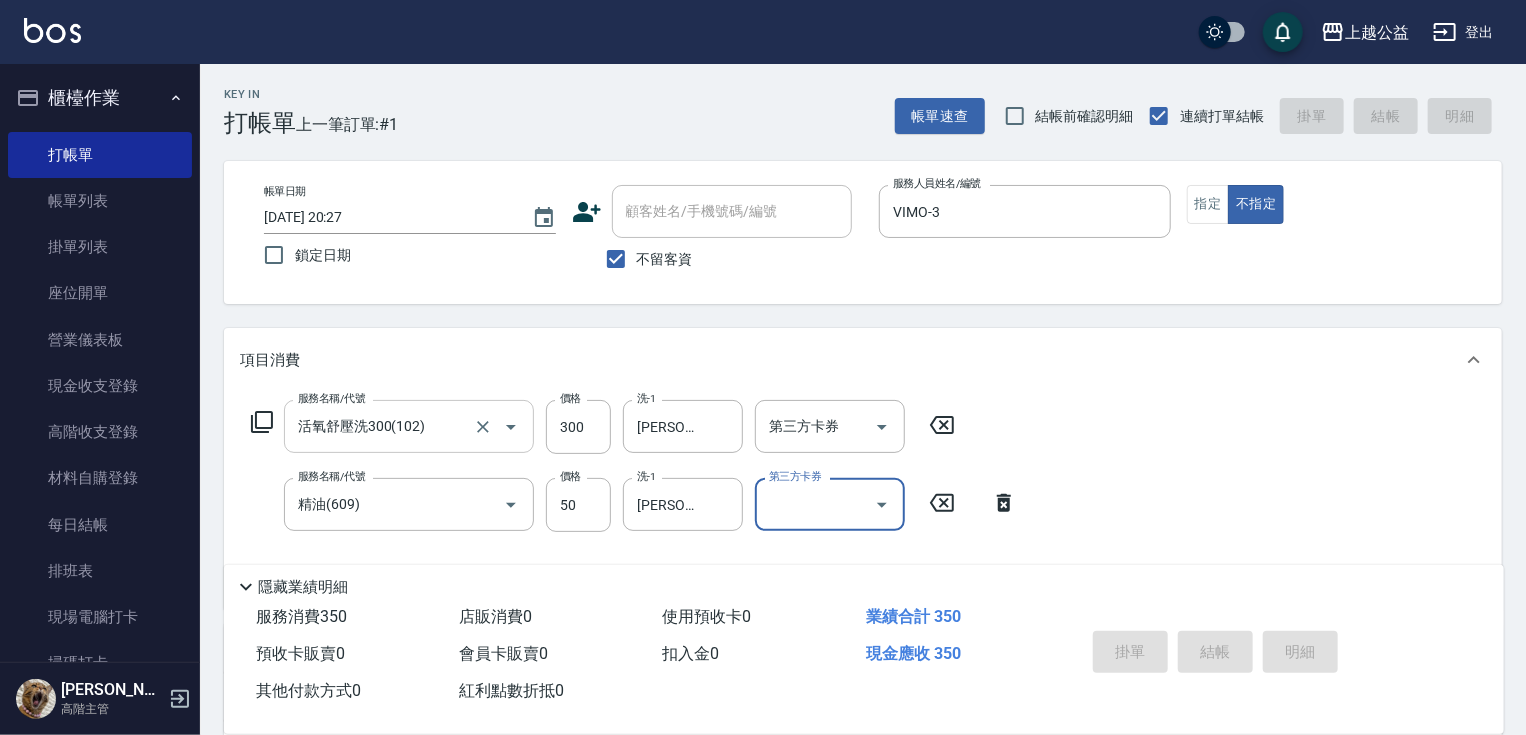 type 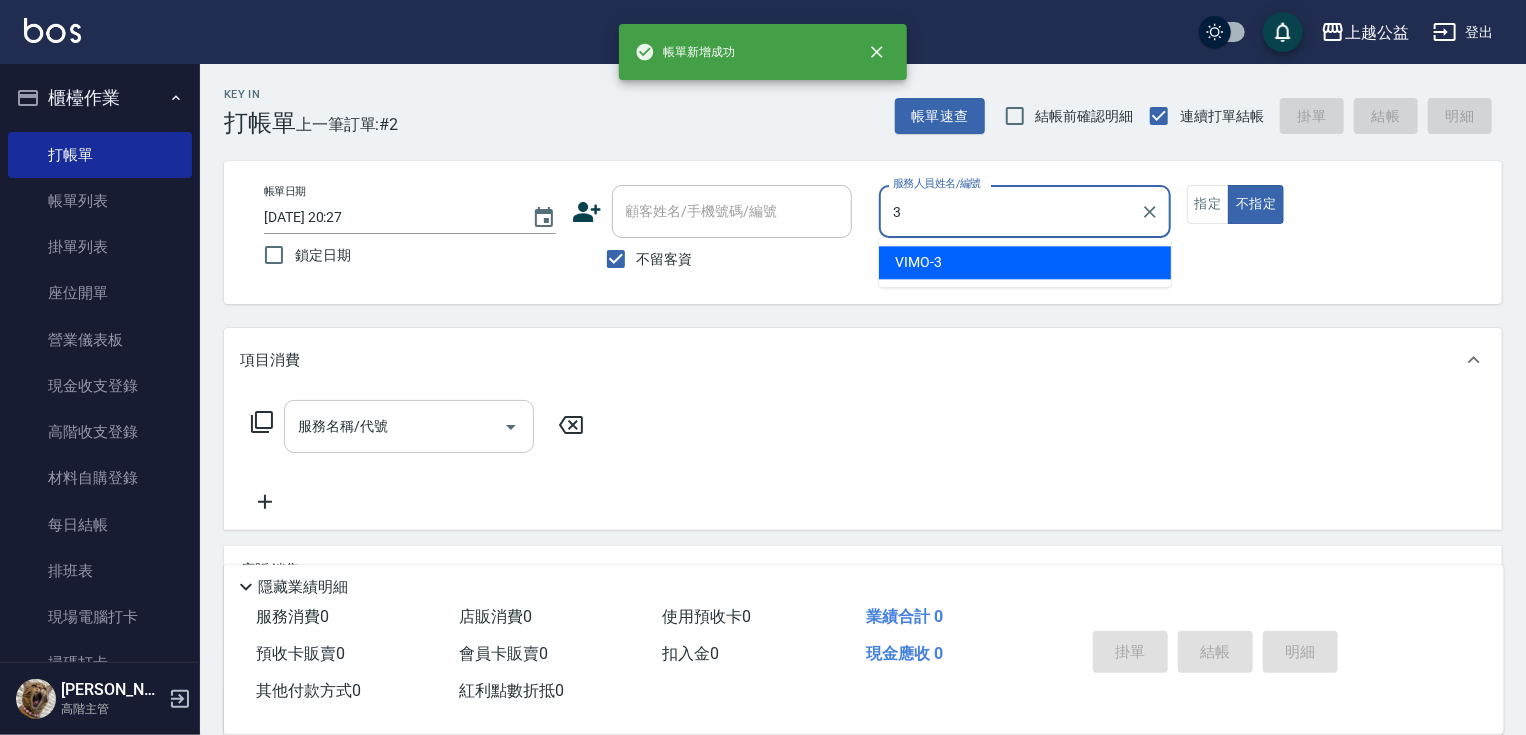 type on "VIMO-3" 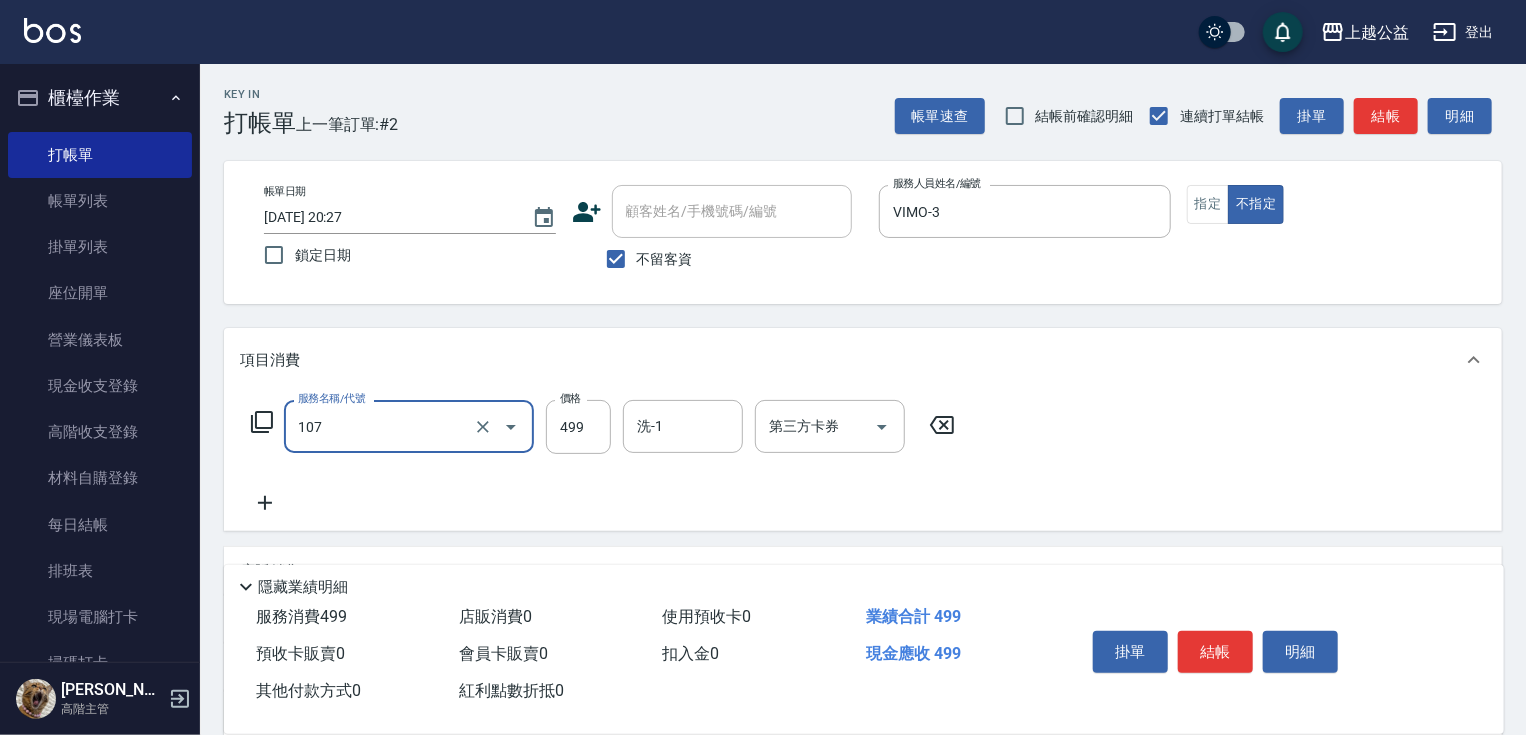 type on "舒活499(107)" 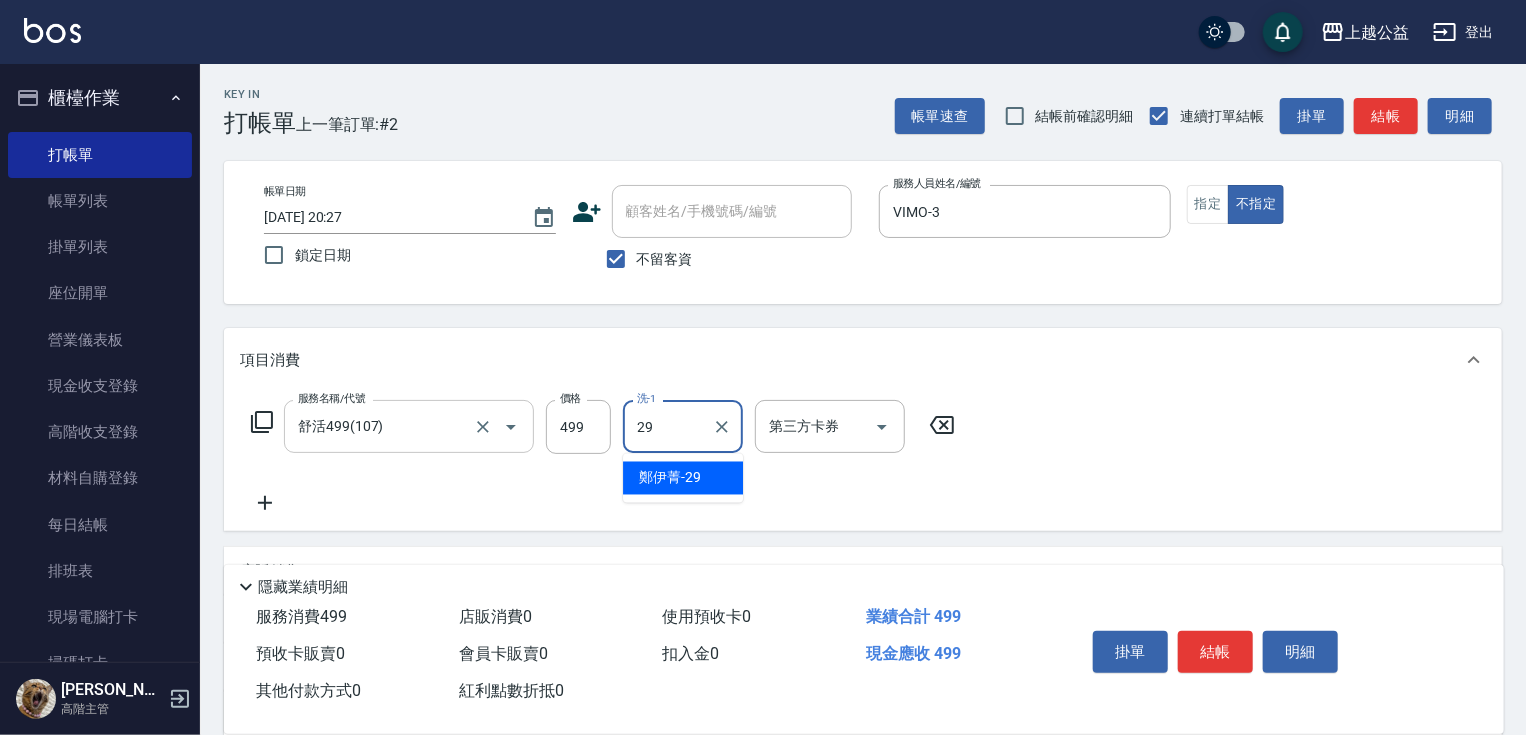 type on "[PERSON_NAME]-29" 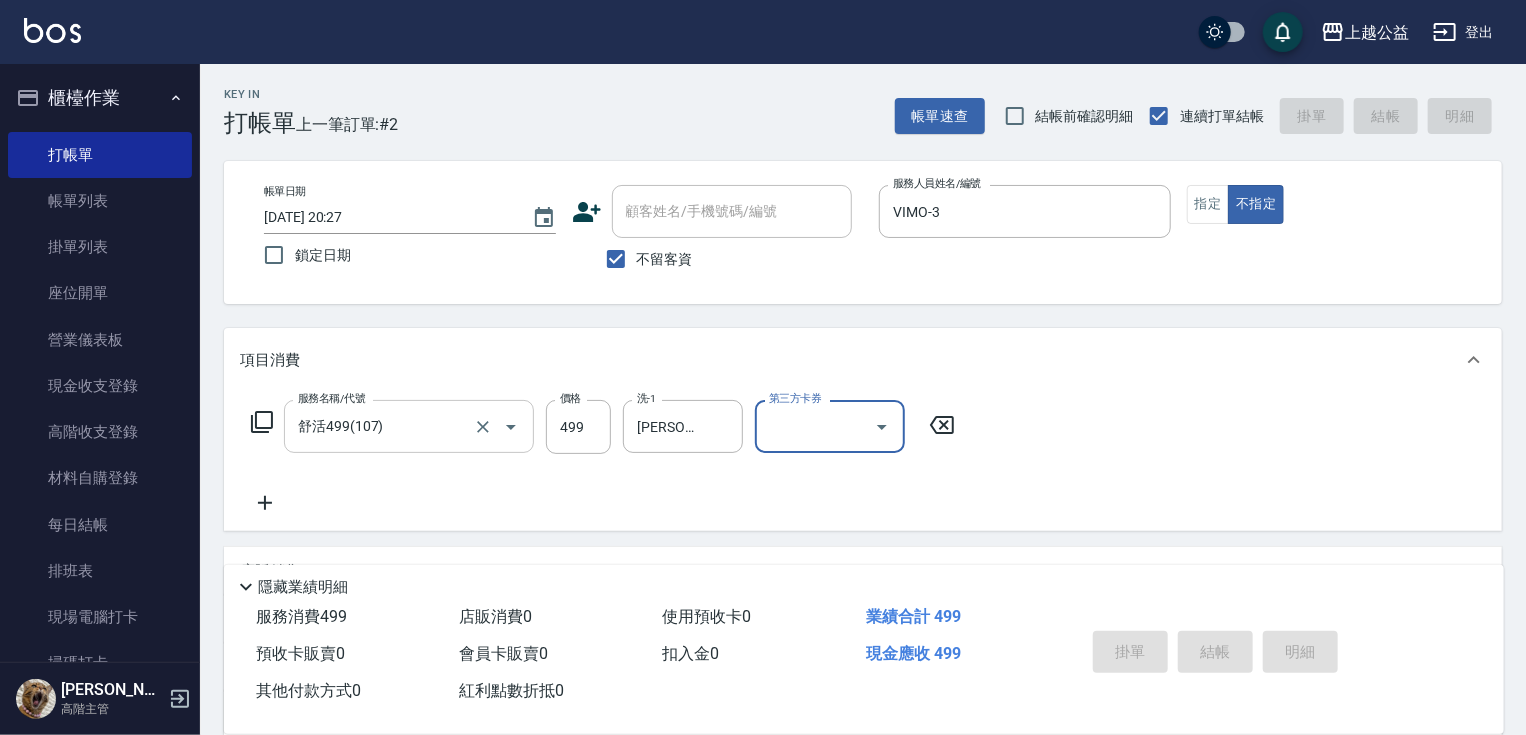 type 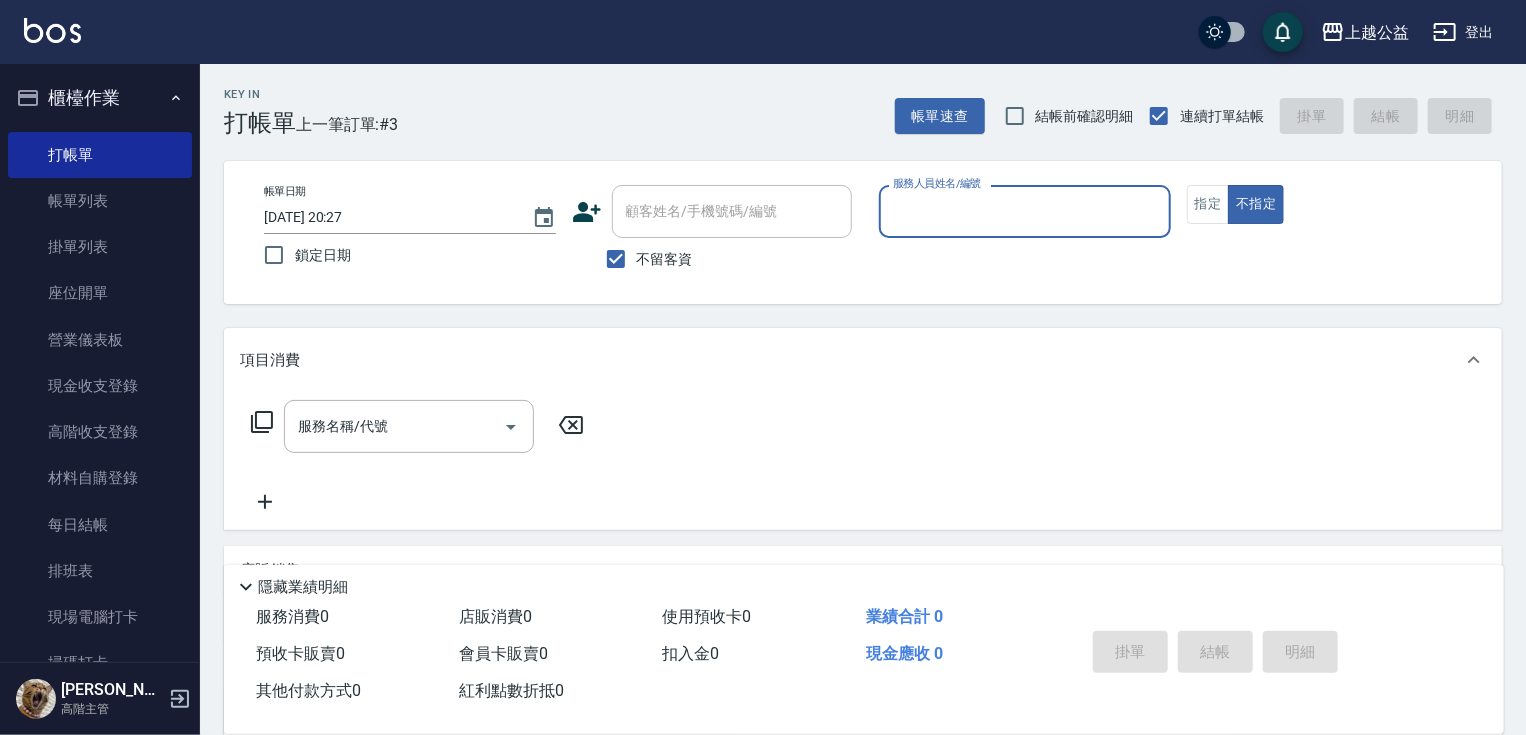 click 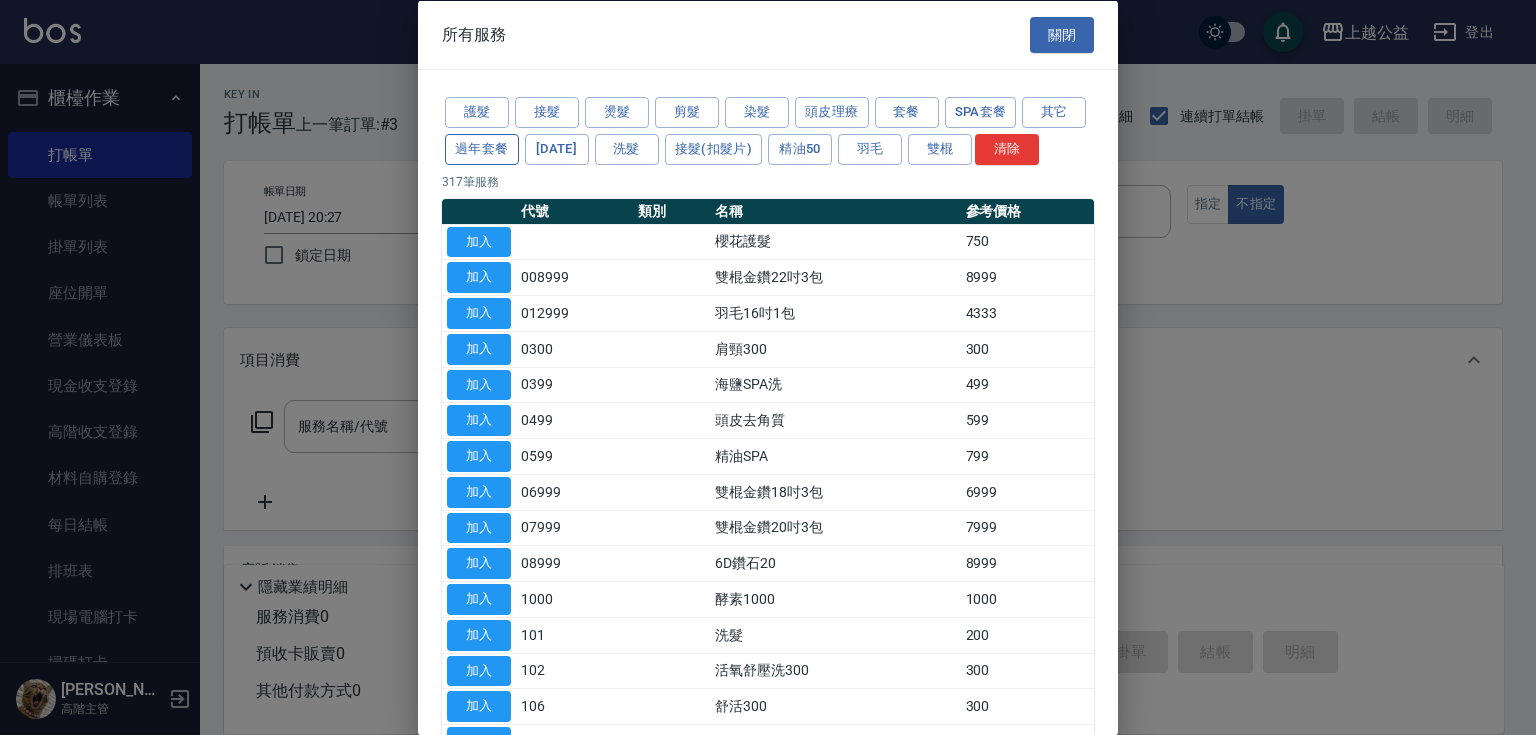 click on "過年套餐" at bounding box center [482, 148] 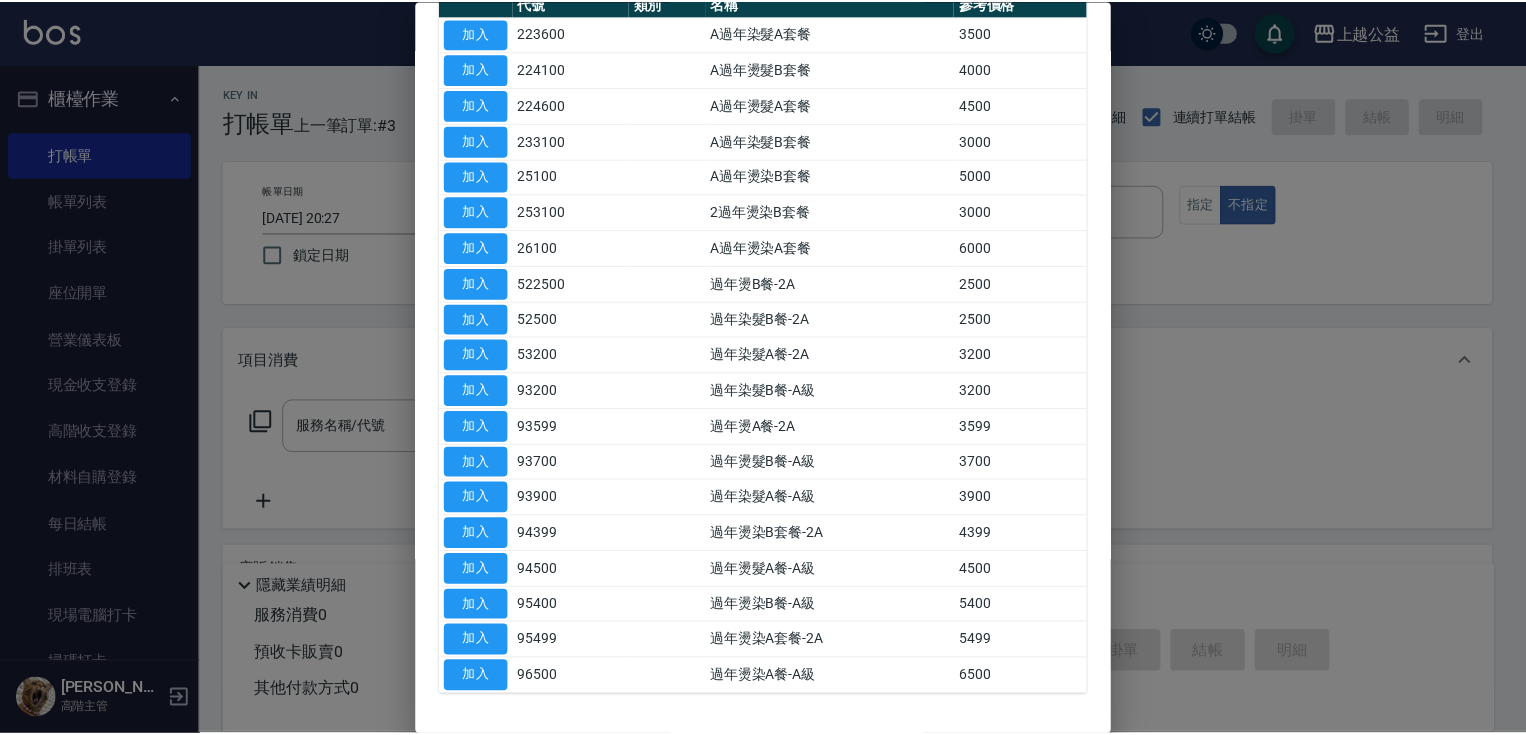 scroll, scrollTop: 180, scrollLeft: 0, axis: vertical 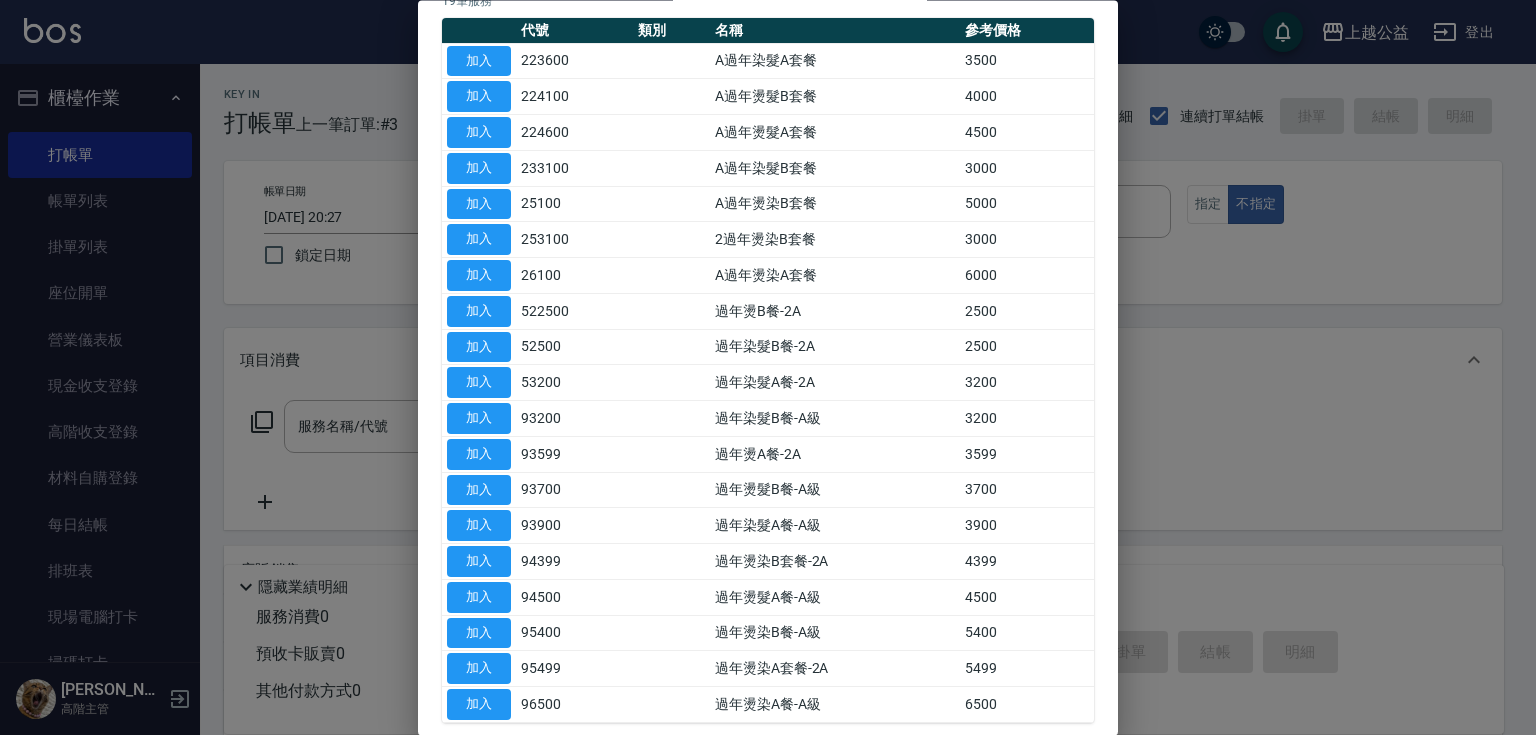 click at bounding box center [768, 367] 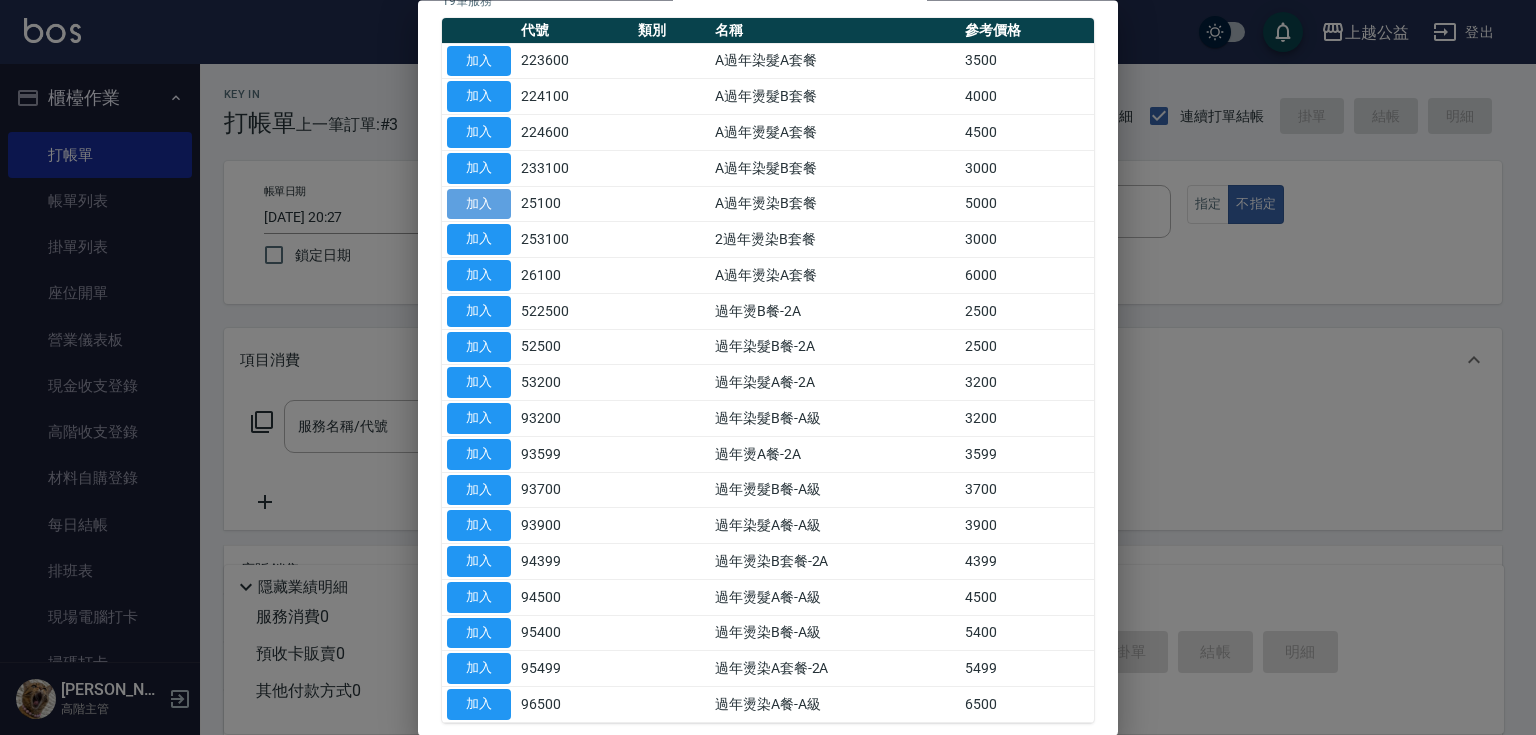 click on "加入" at bounding box center (479, 204) 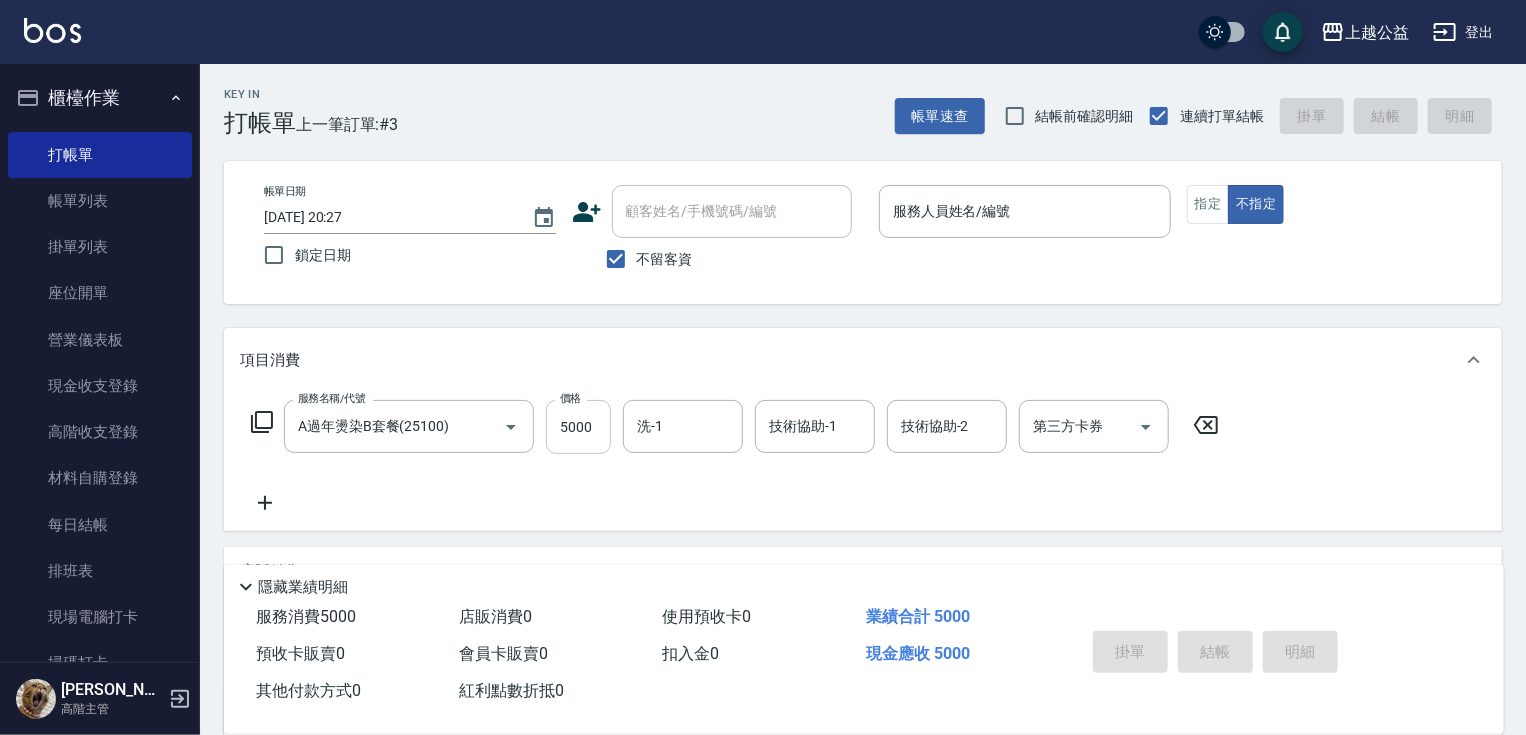 click on "5000" at bounding box center (578, 427) 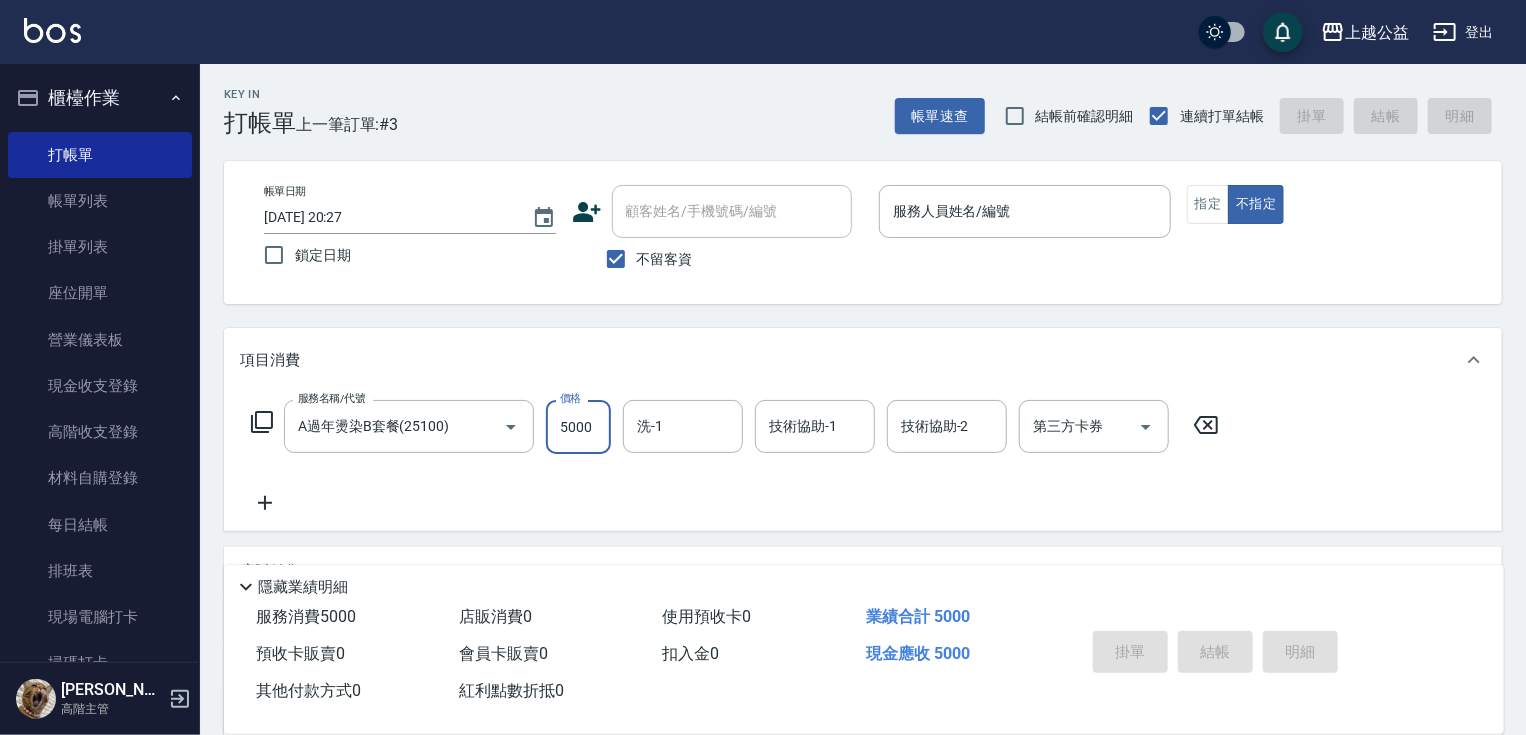 type on "5" 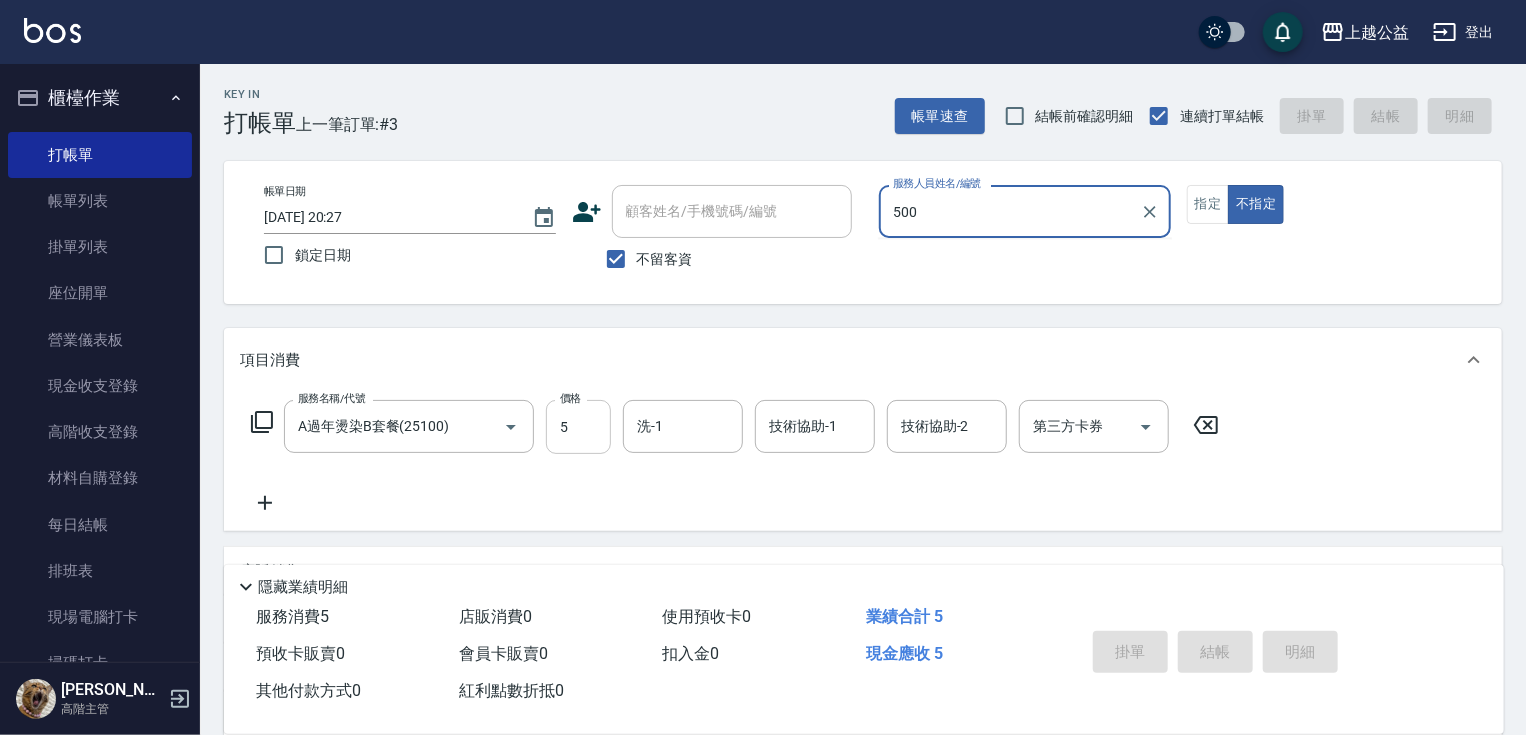 type on "500" 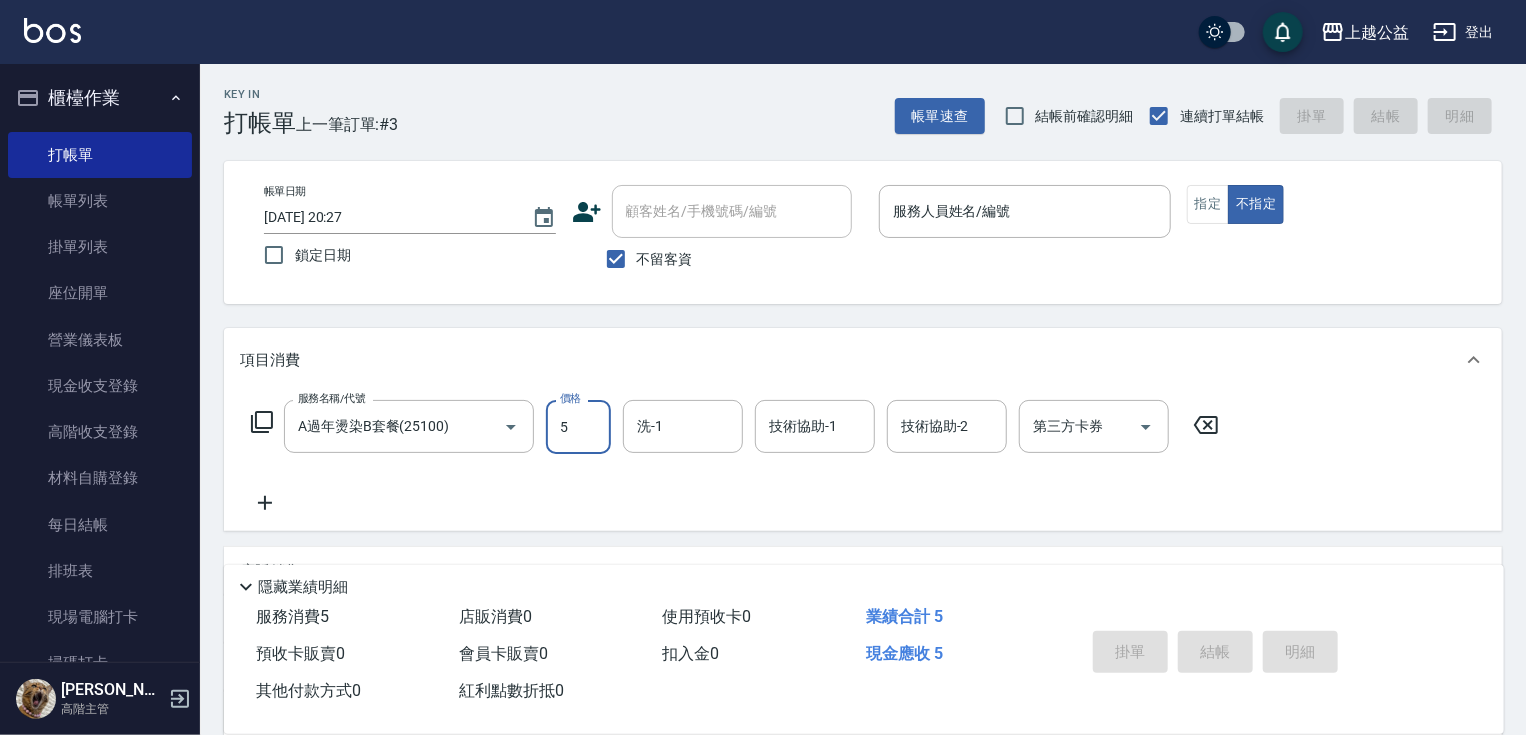 click on "5" at bounding box center (578, 427) 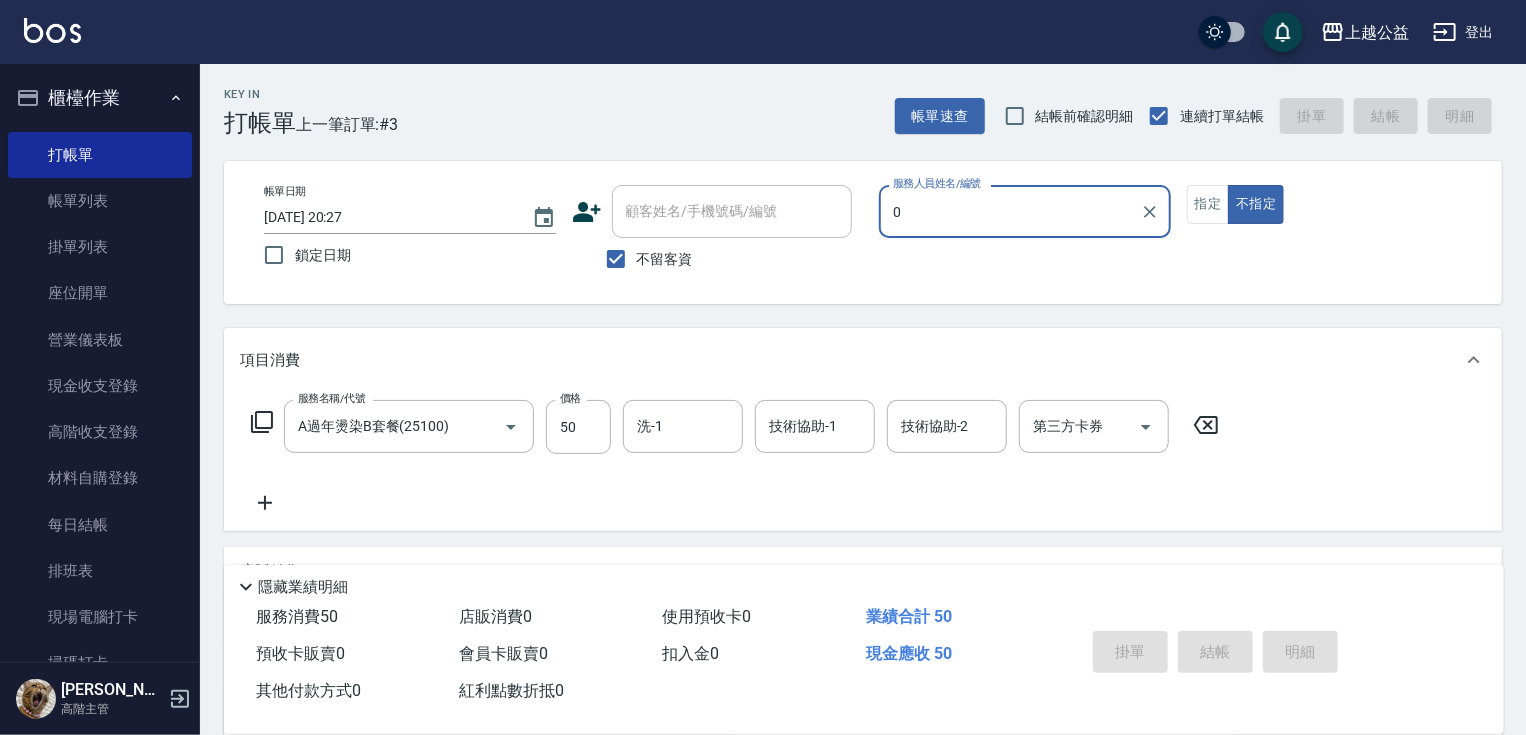 click on "0 服務人員姓名/編號" at bounding box center [1025, 211] 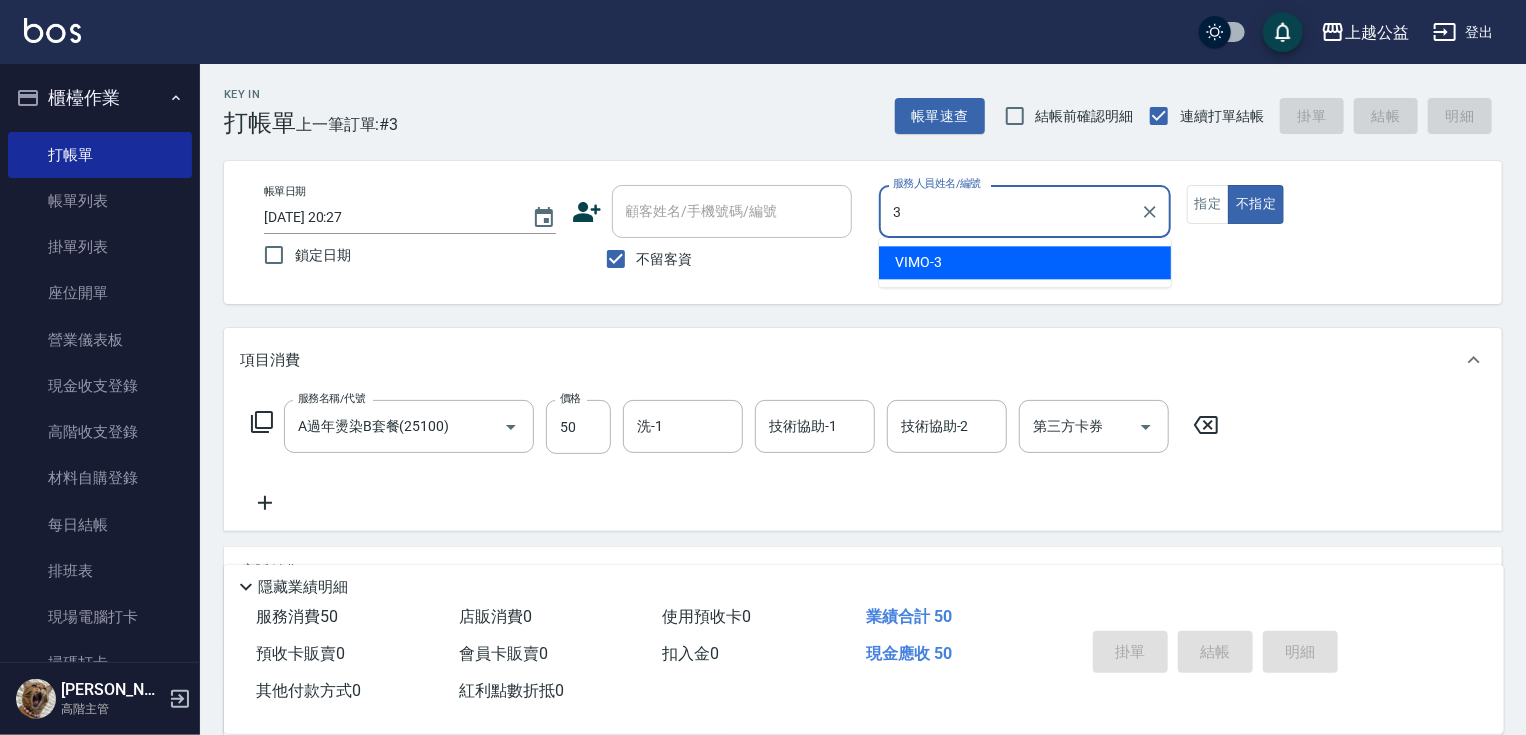 type on "VIMO-3" 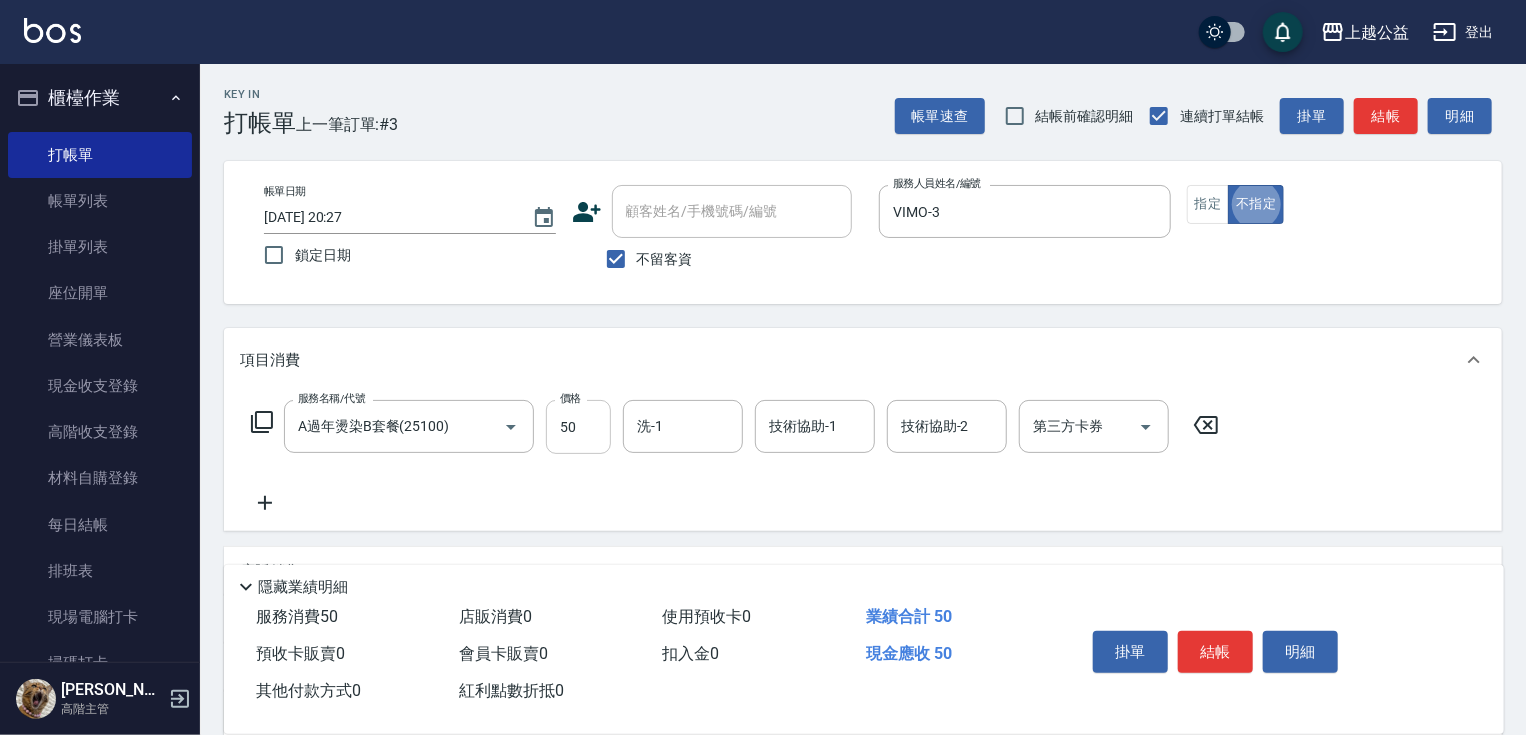 click on "服務名稱/代號 A過年燙染B套餐(25100) 服務名稱/代號 價格 50 價格 洗-1 洗-1 技術協助-1 技術協助-1 技術協助-2 技術協助-2 第三方卡券 第三方卡券" at bounding box center (735, 427) 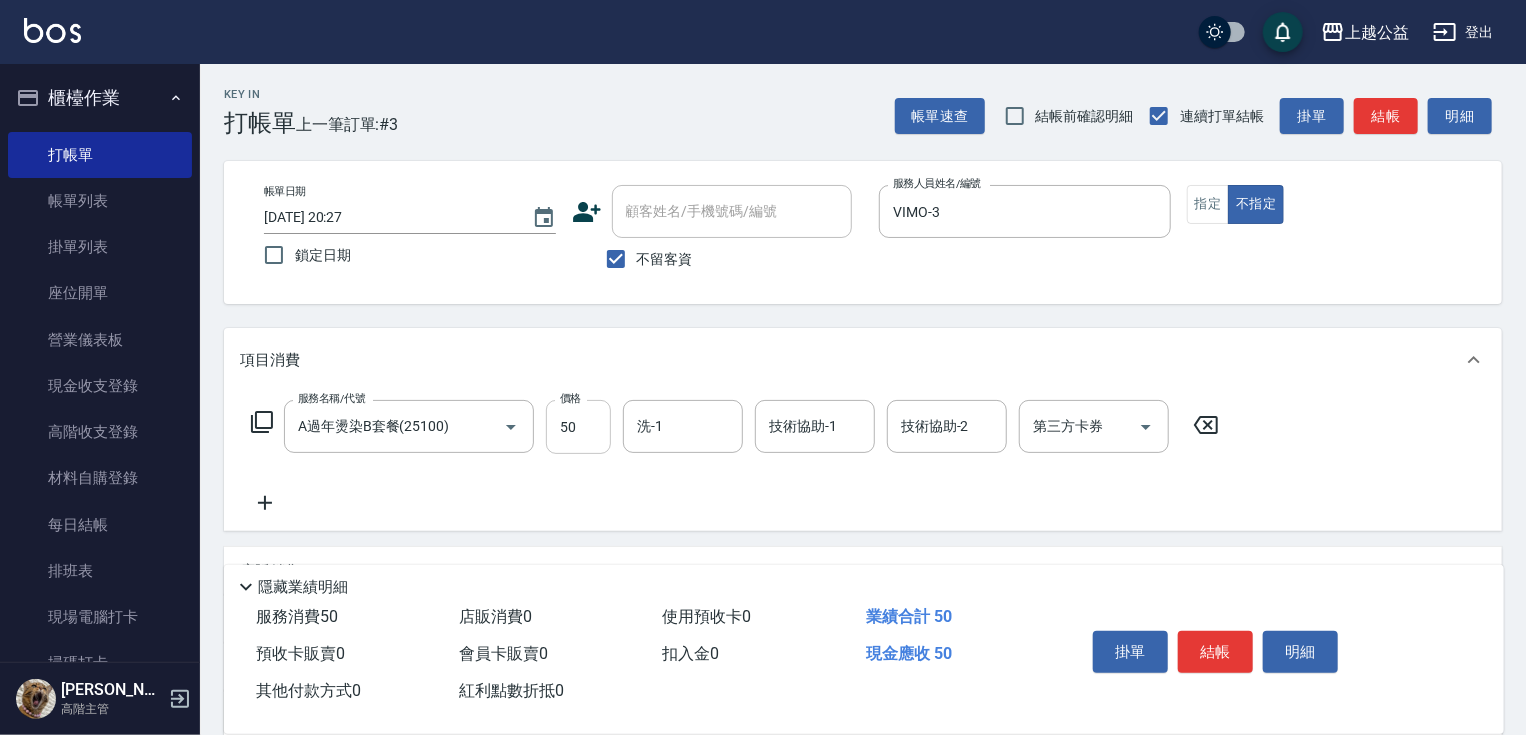 click on "50" at bounding box center (578, 427) 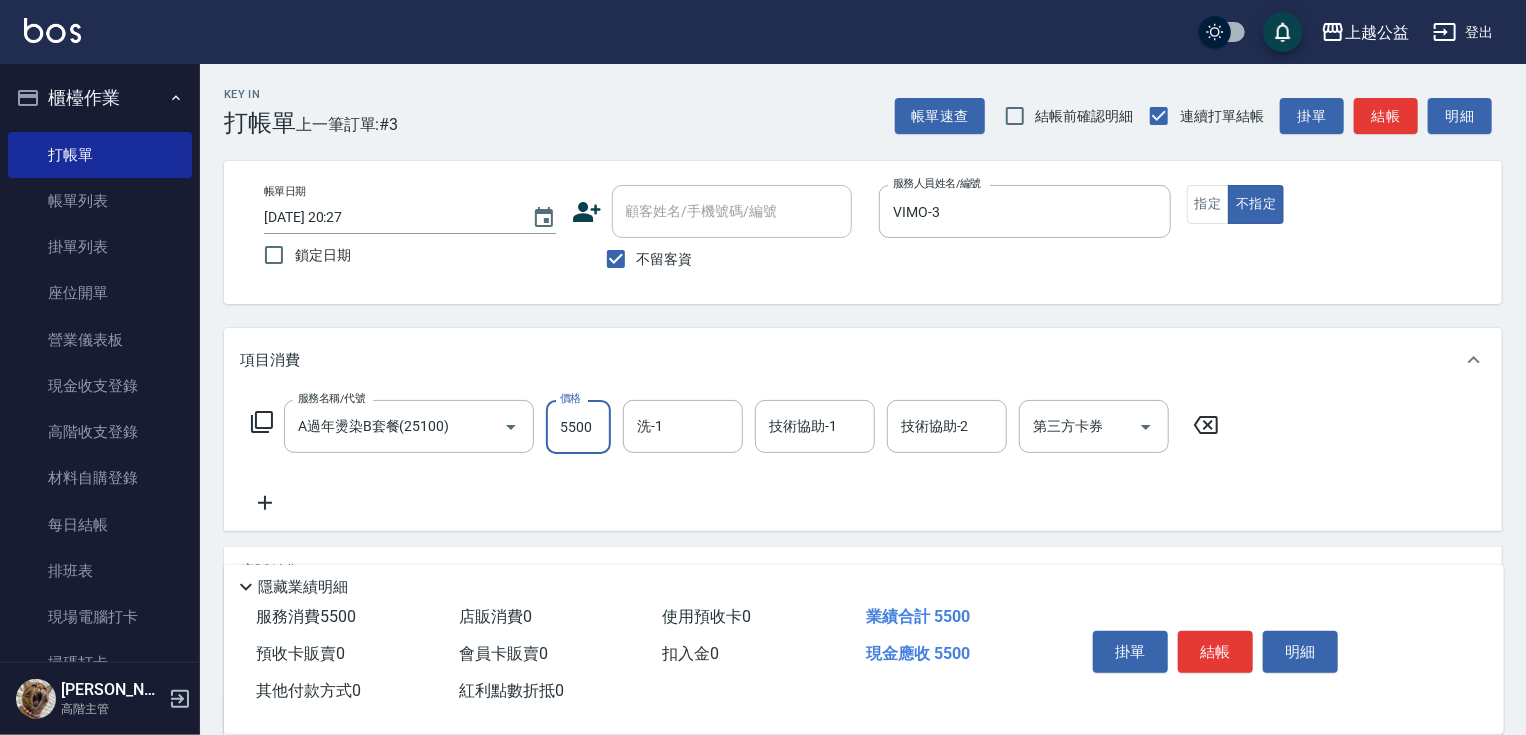 type on "5500" 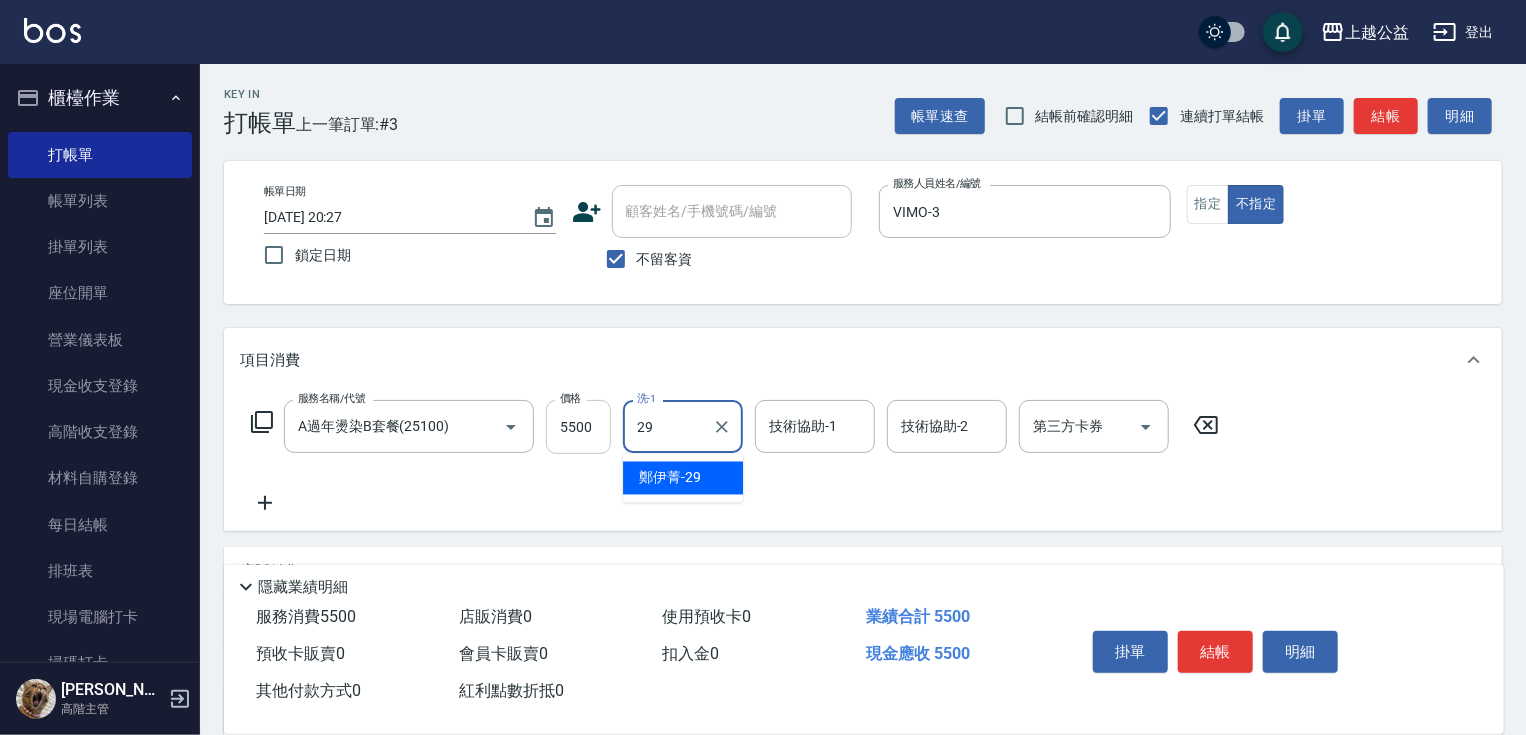 type on "[PERSON_NAME]-29" 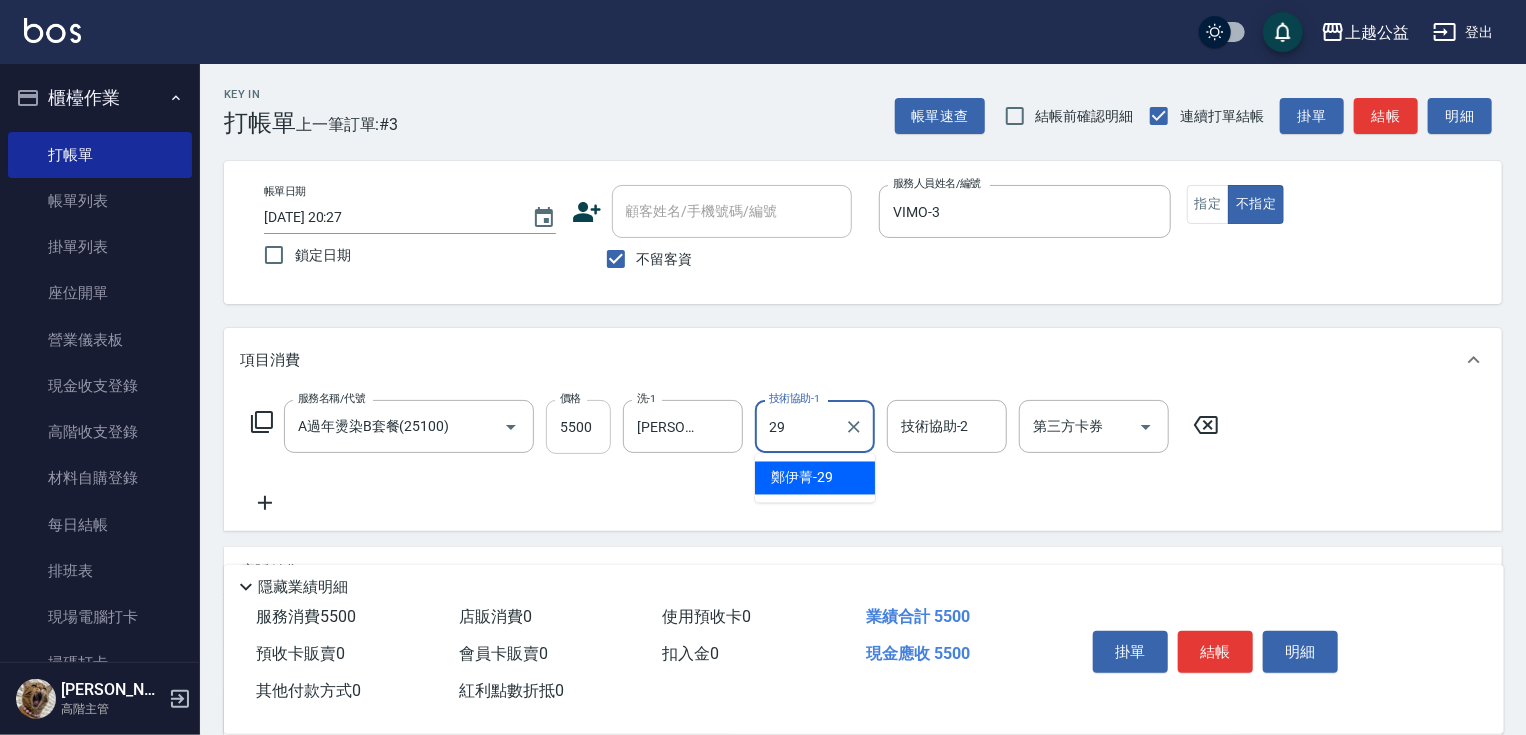 type on "[PERSON_NAME]-29" 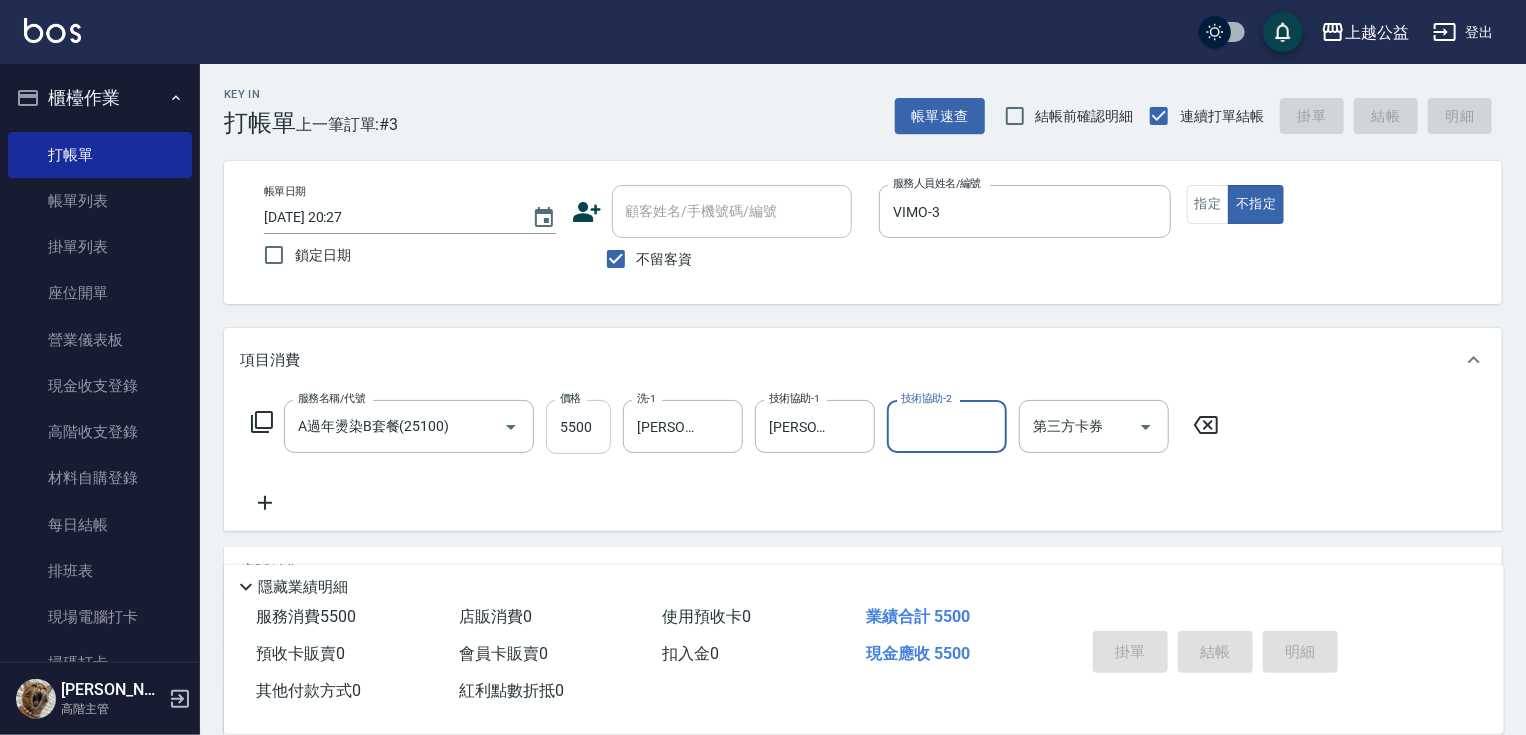 type on "[DATE] 20:28" 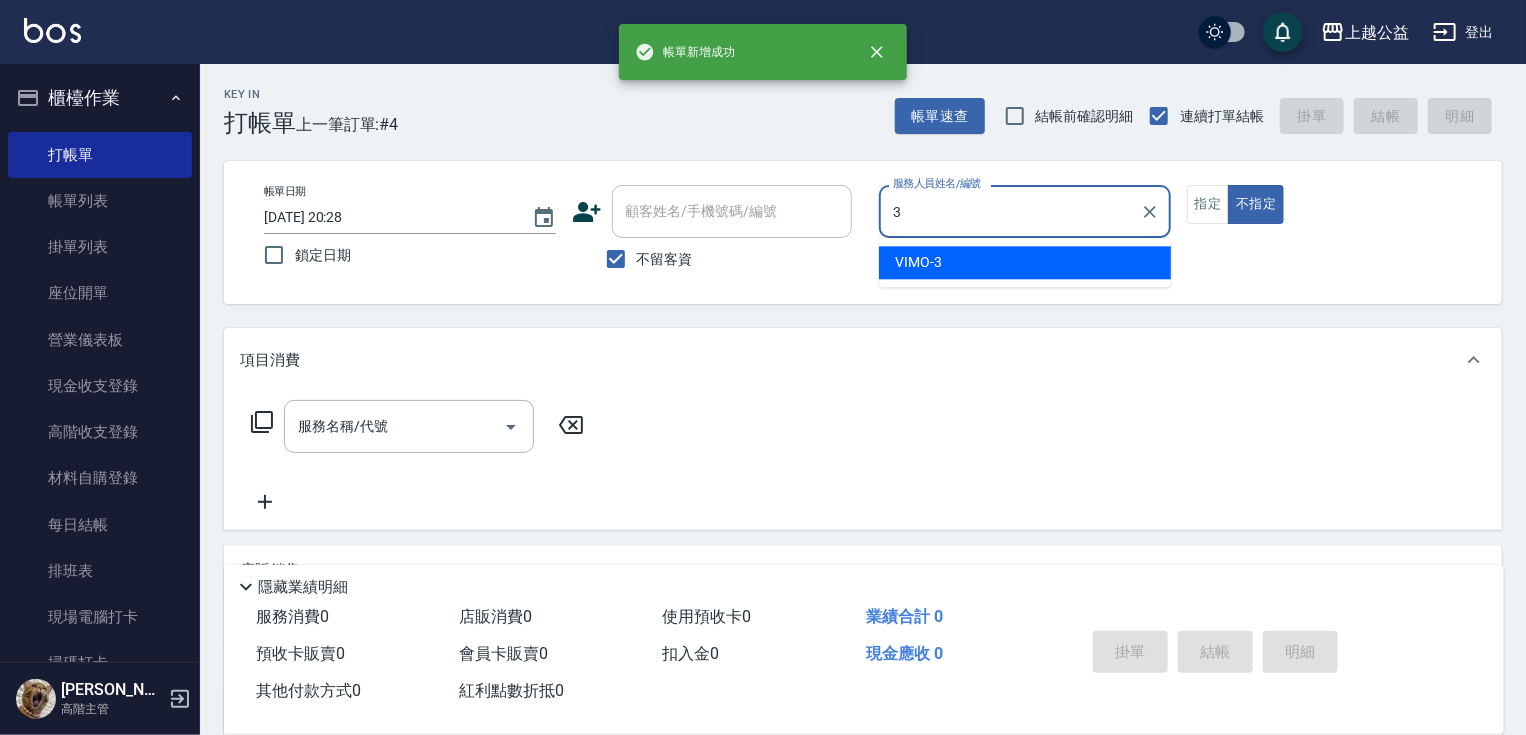 type on "VIMO-3" 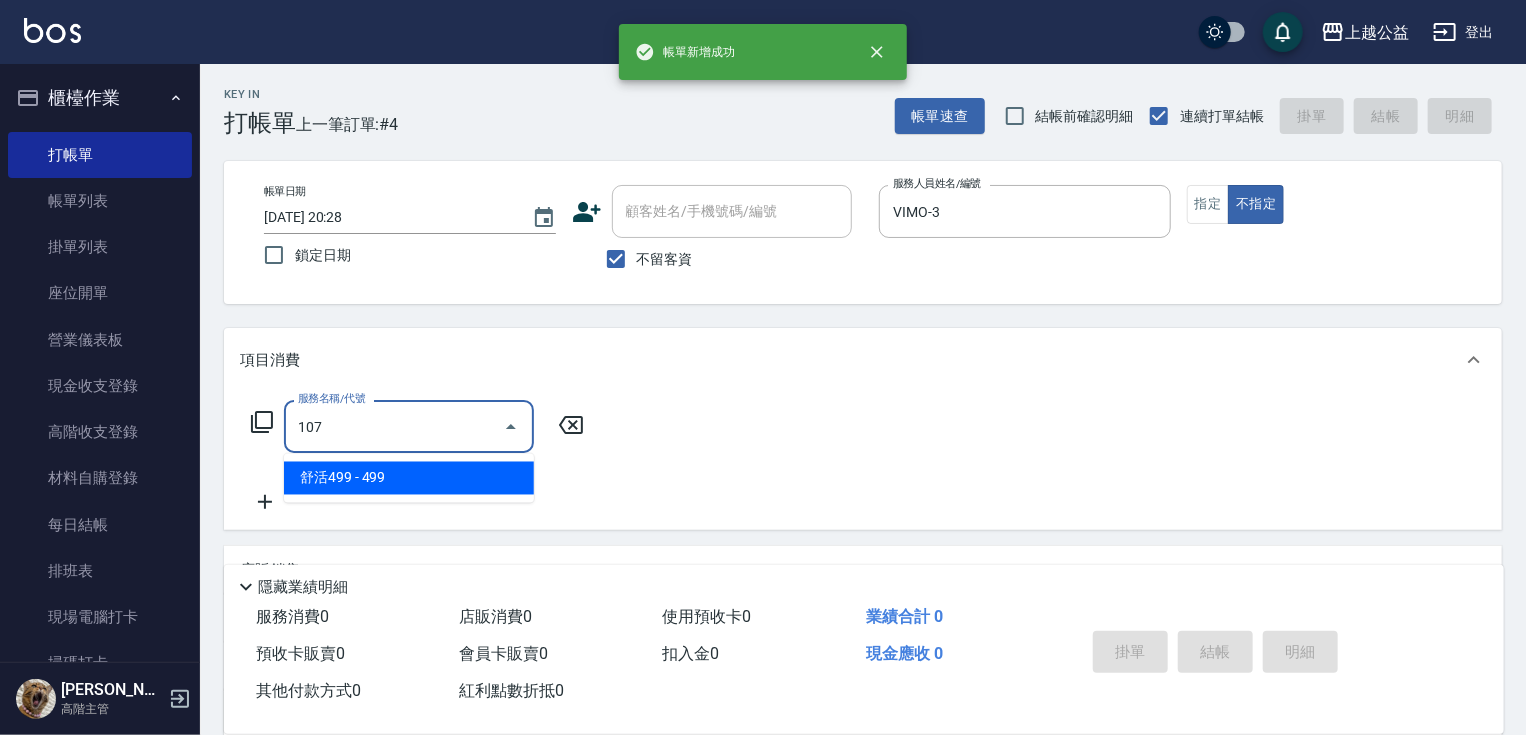 type on "舒活499(107)" 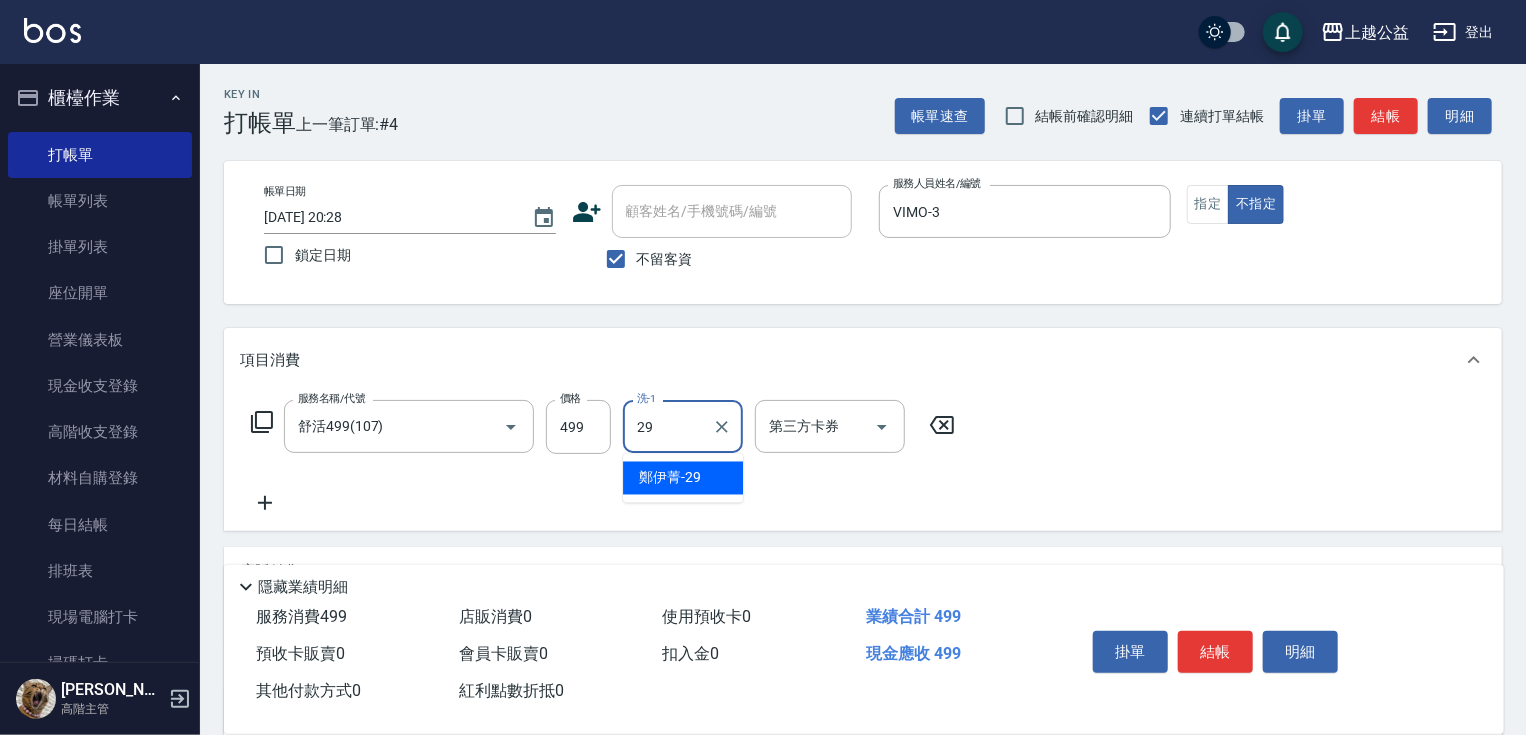 type on "[PERSON_NAME]-29" 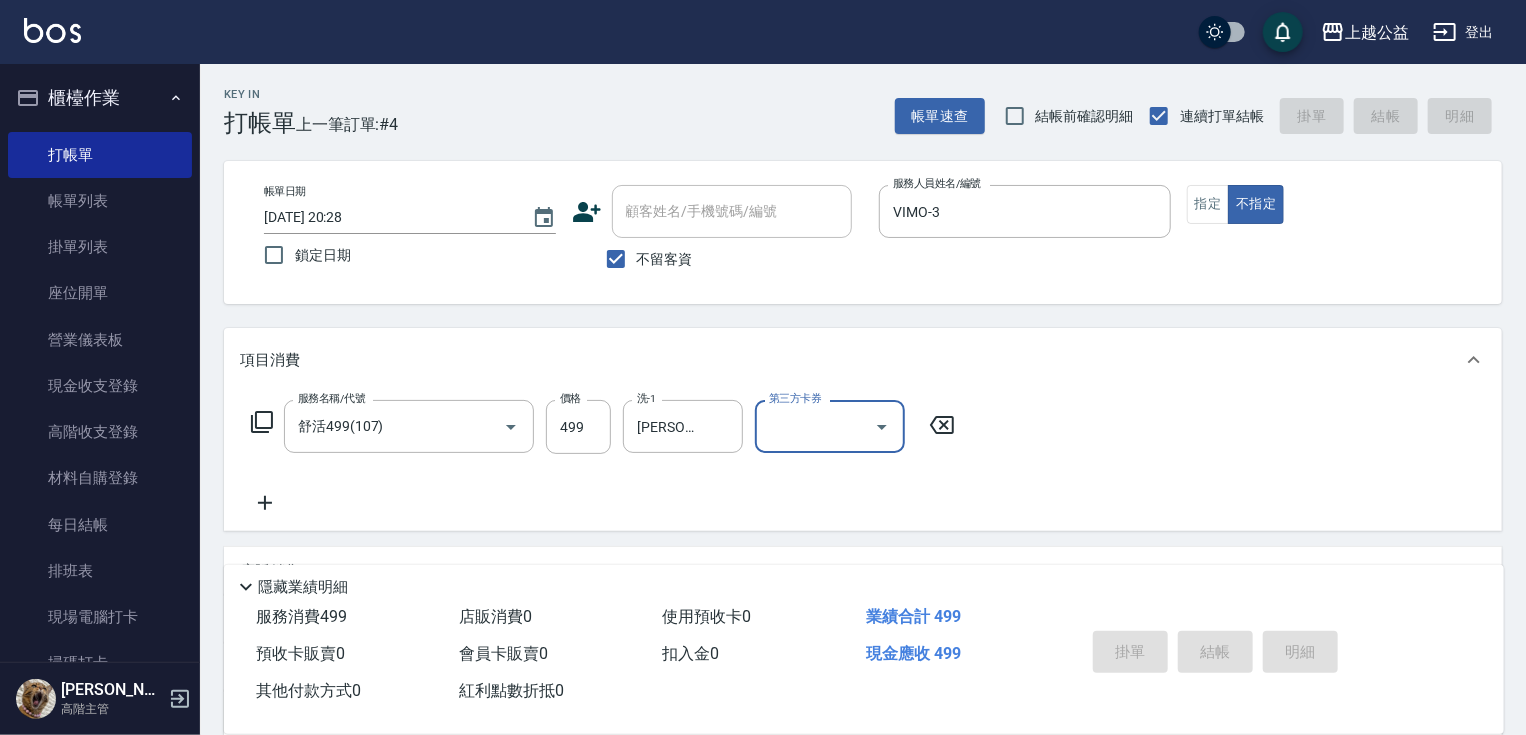 type 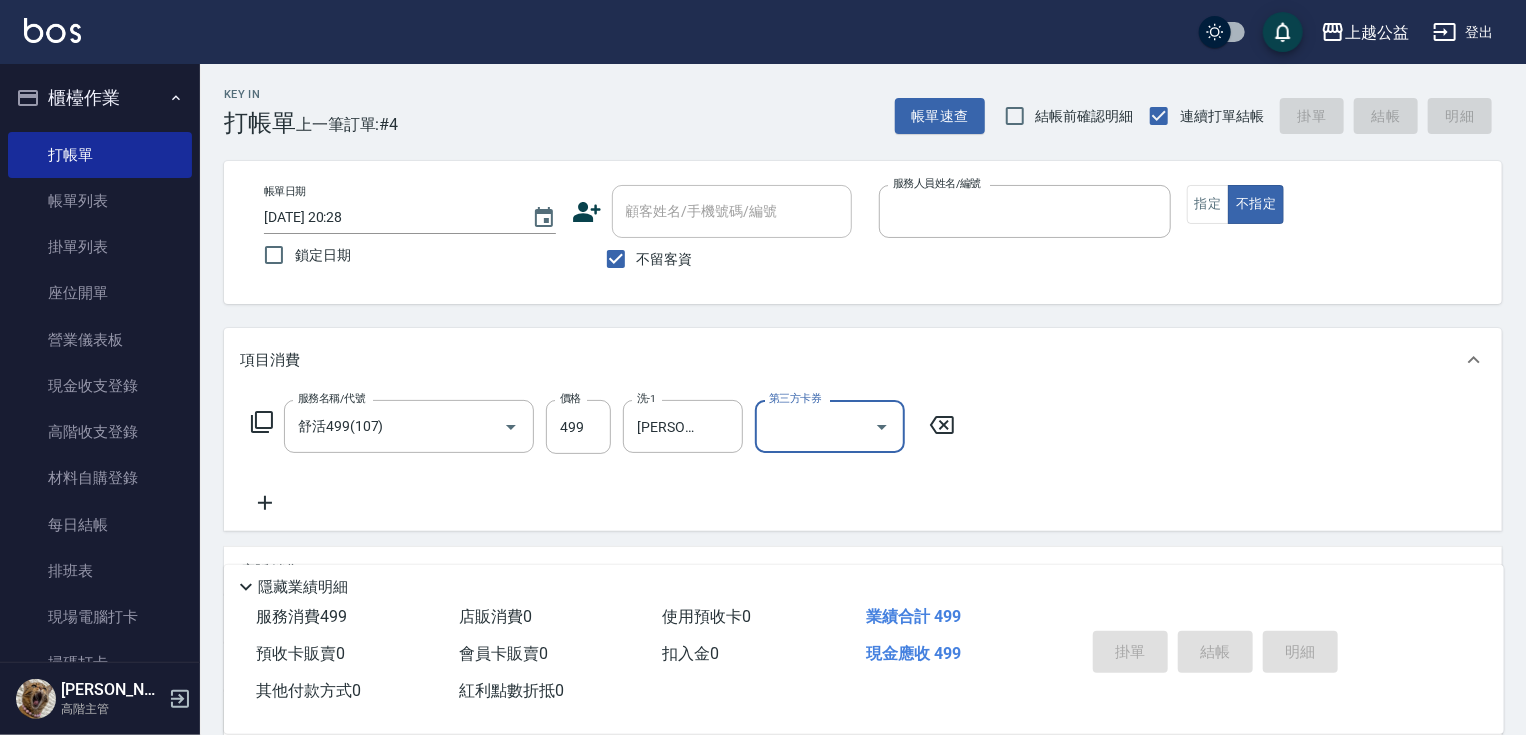 type 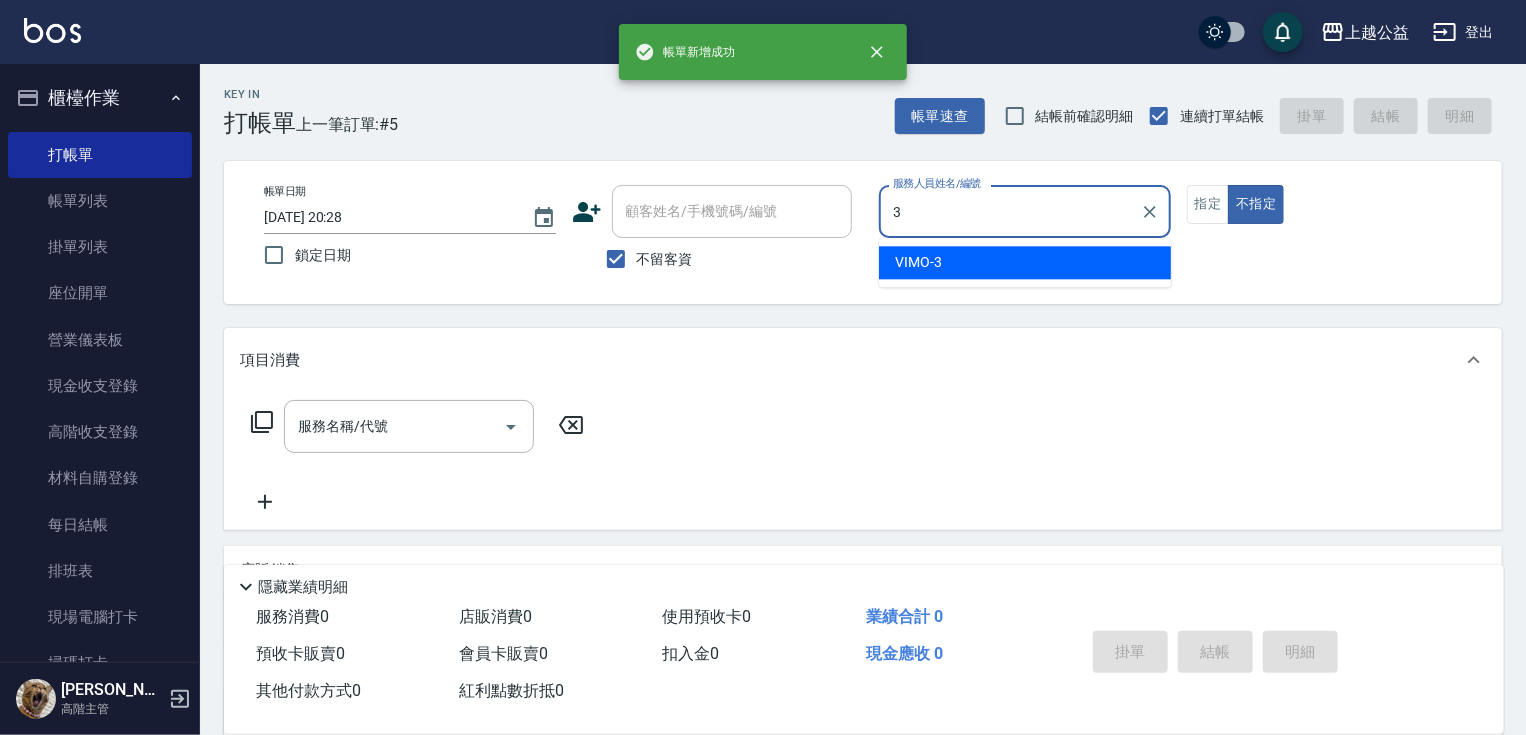 type on "VIMO-3" 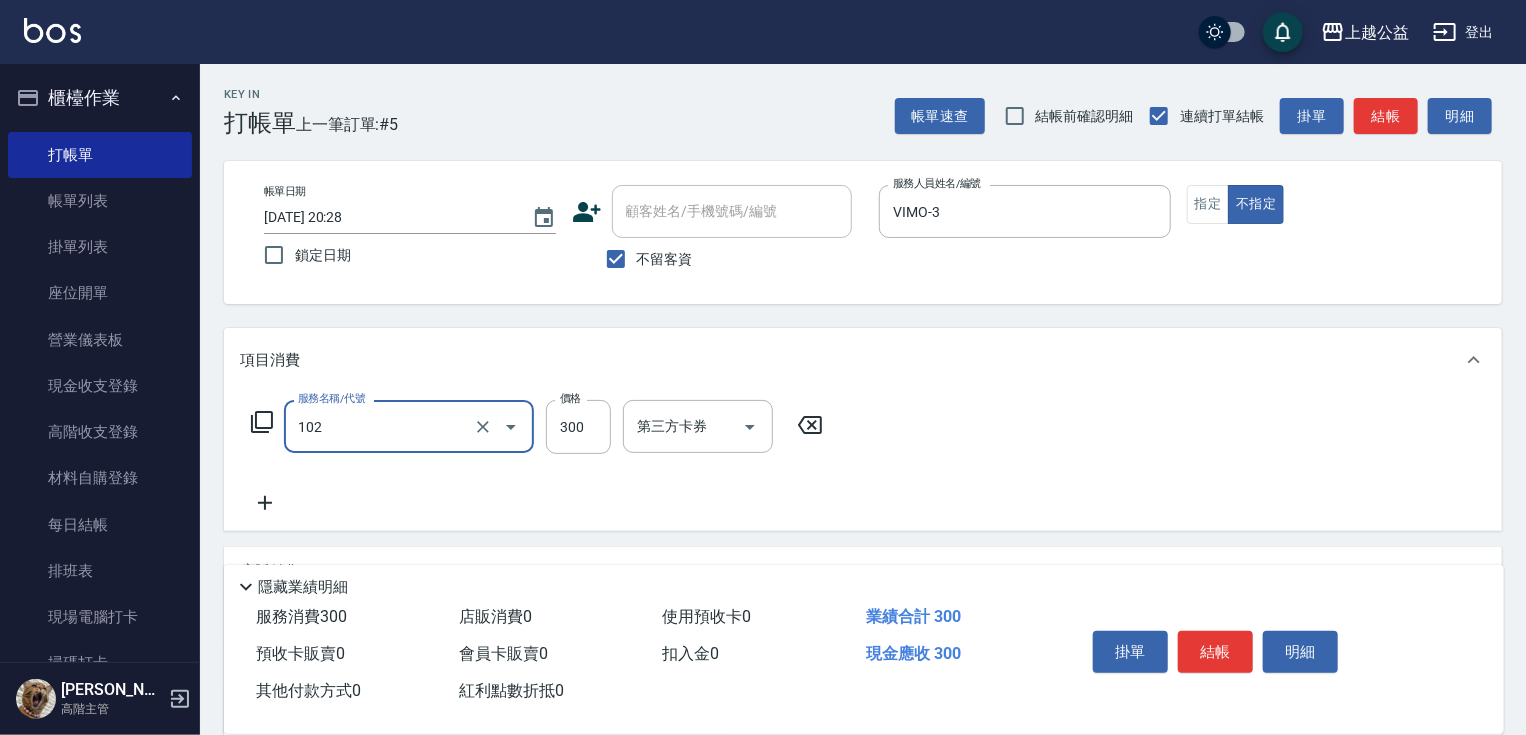 type on "活氧舒壓洗300(102)" 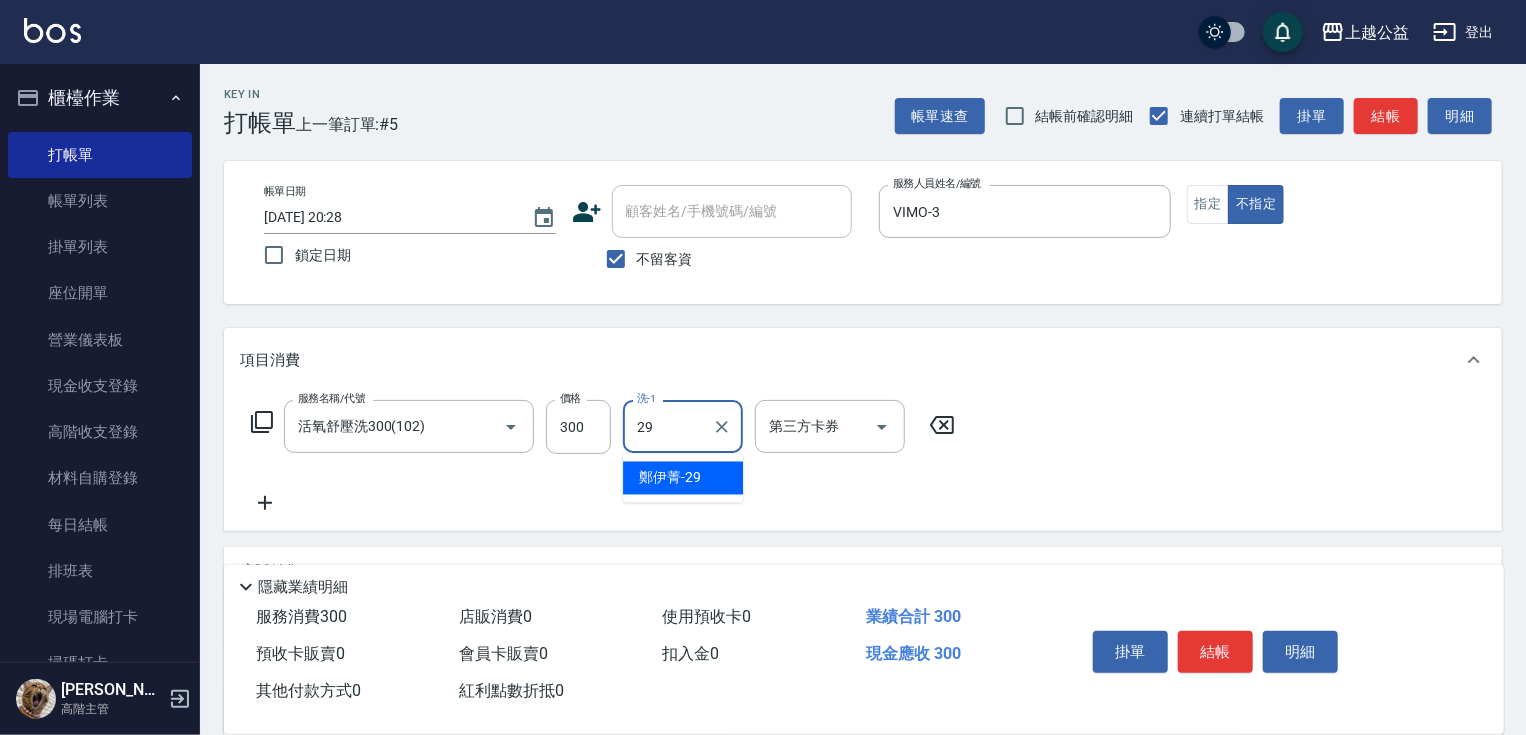 type on "[PERSON_NAME]-29" 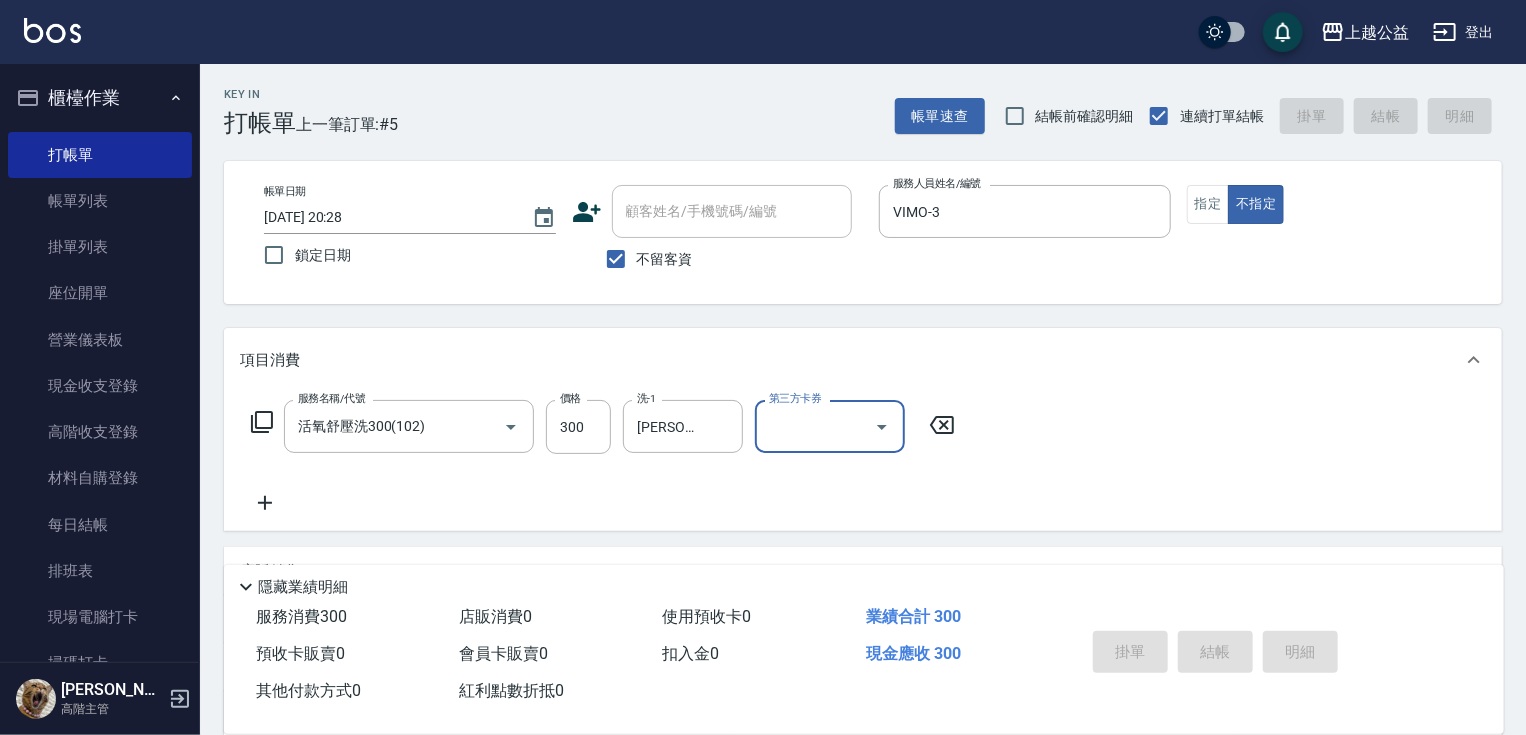 type 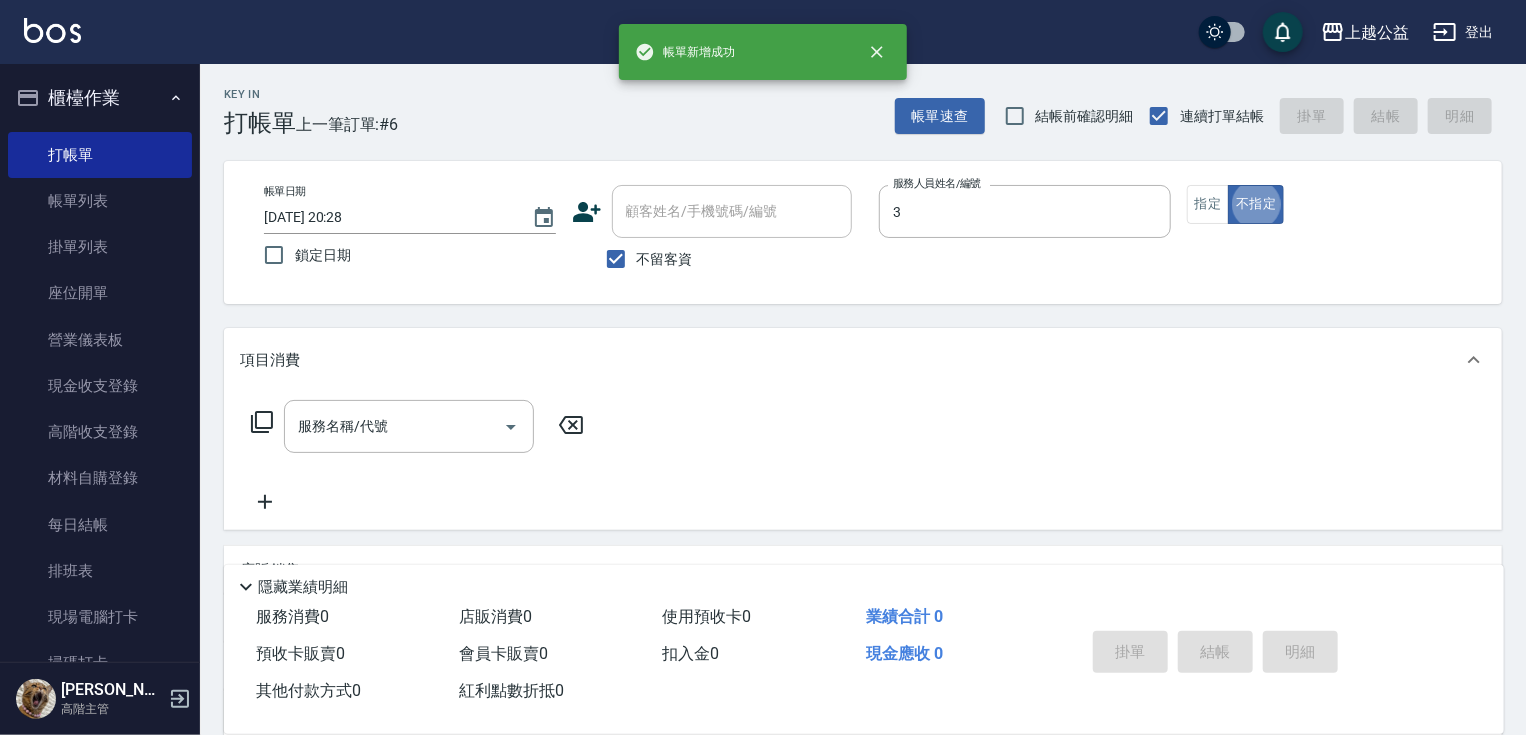 type on "VIMO-3" 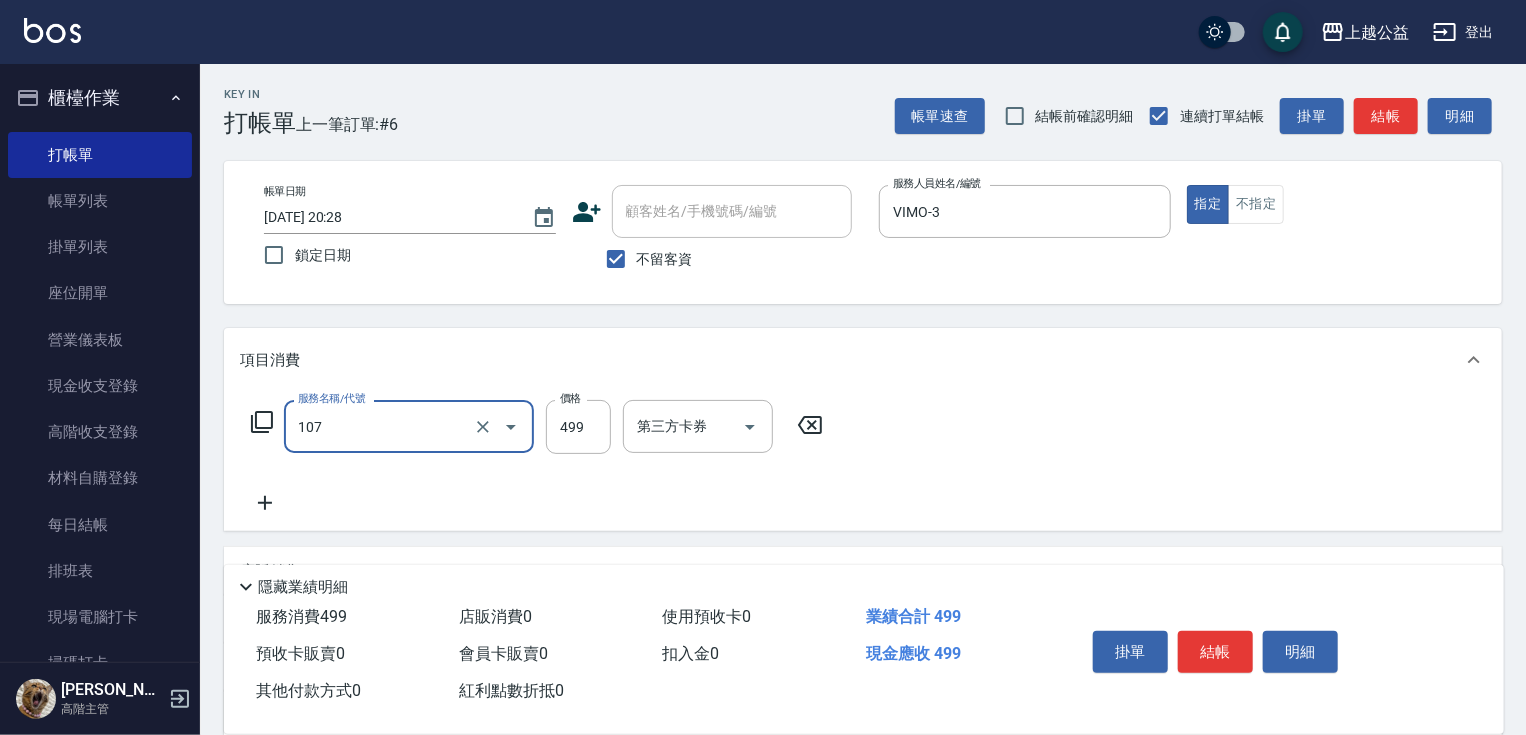 type on "舒活499(107)" 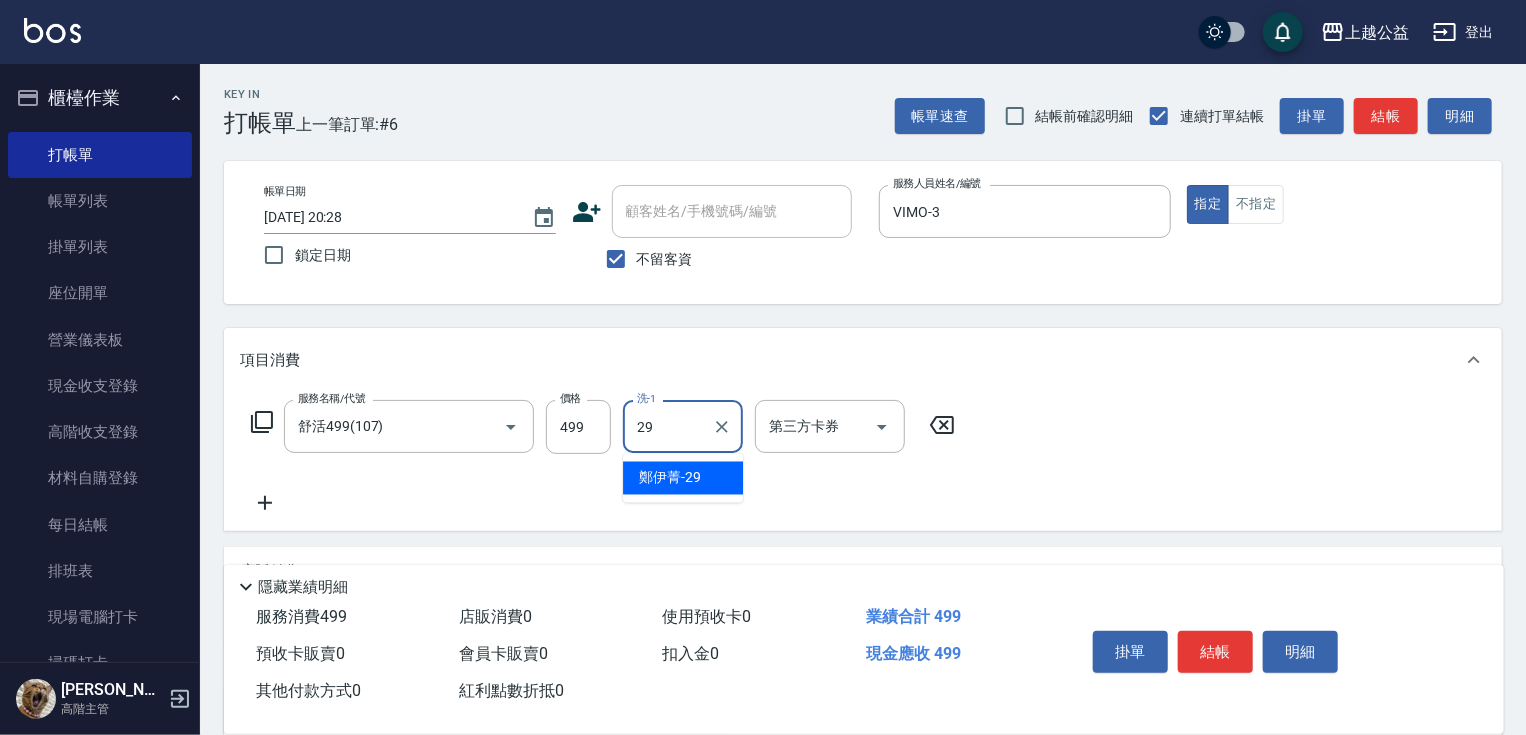 type on "[PERSON_NAME]-29" 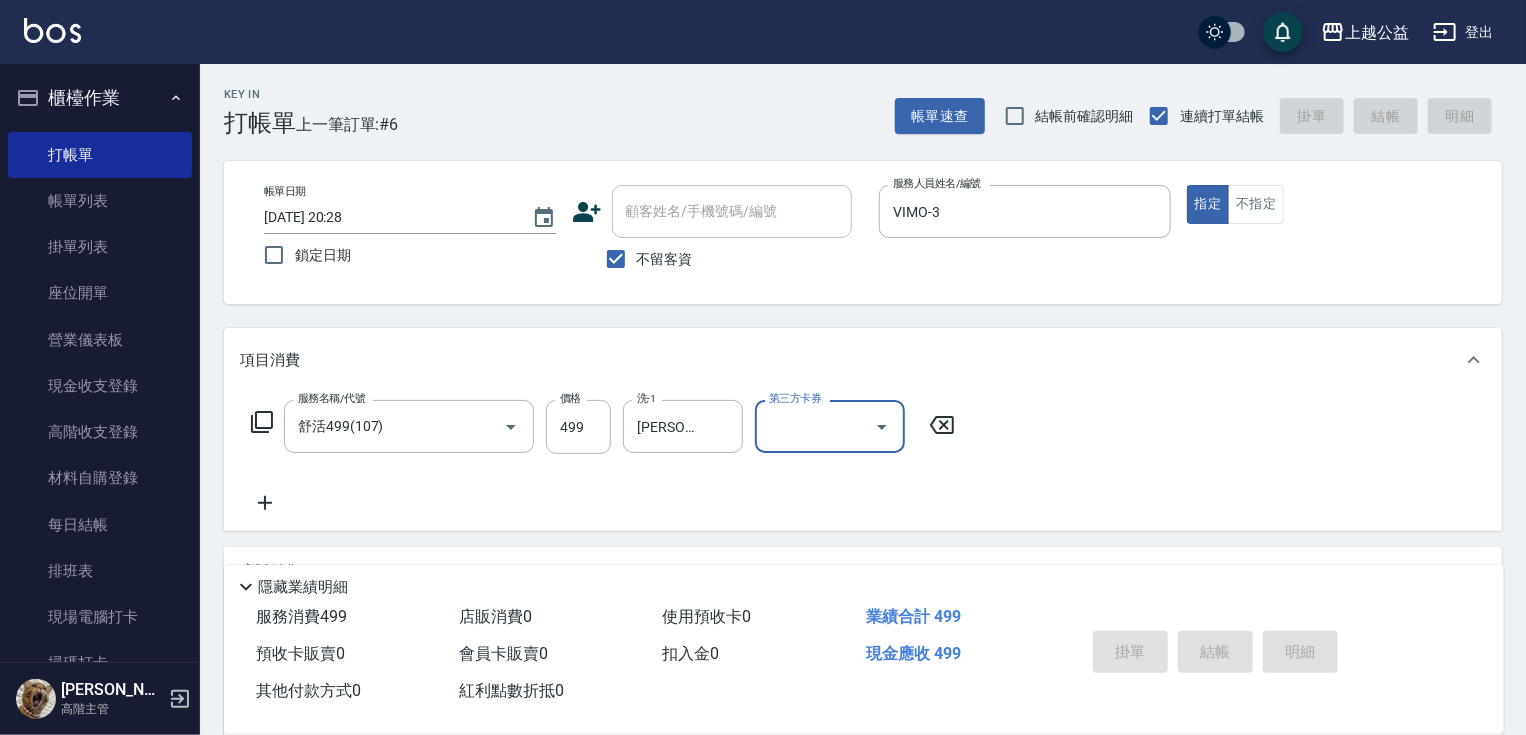 type 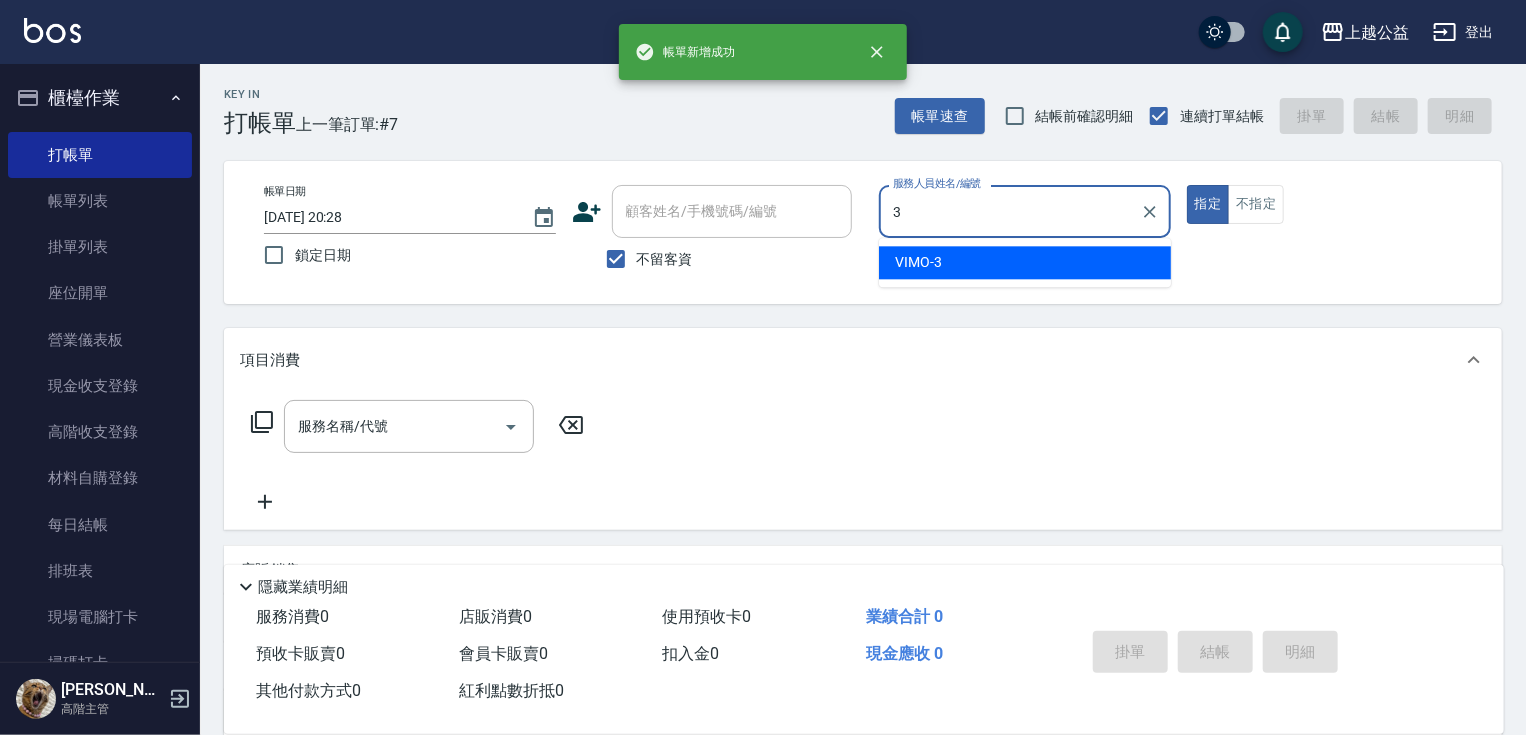 type on "VIMO-3" 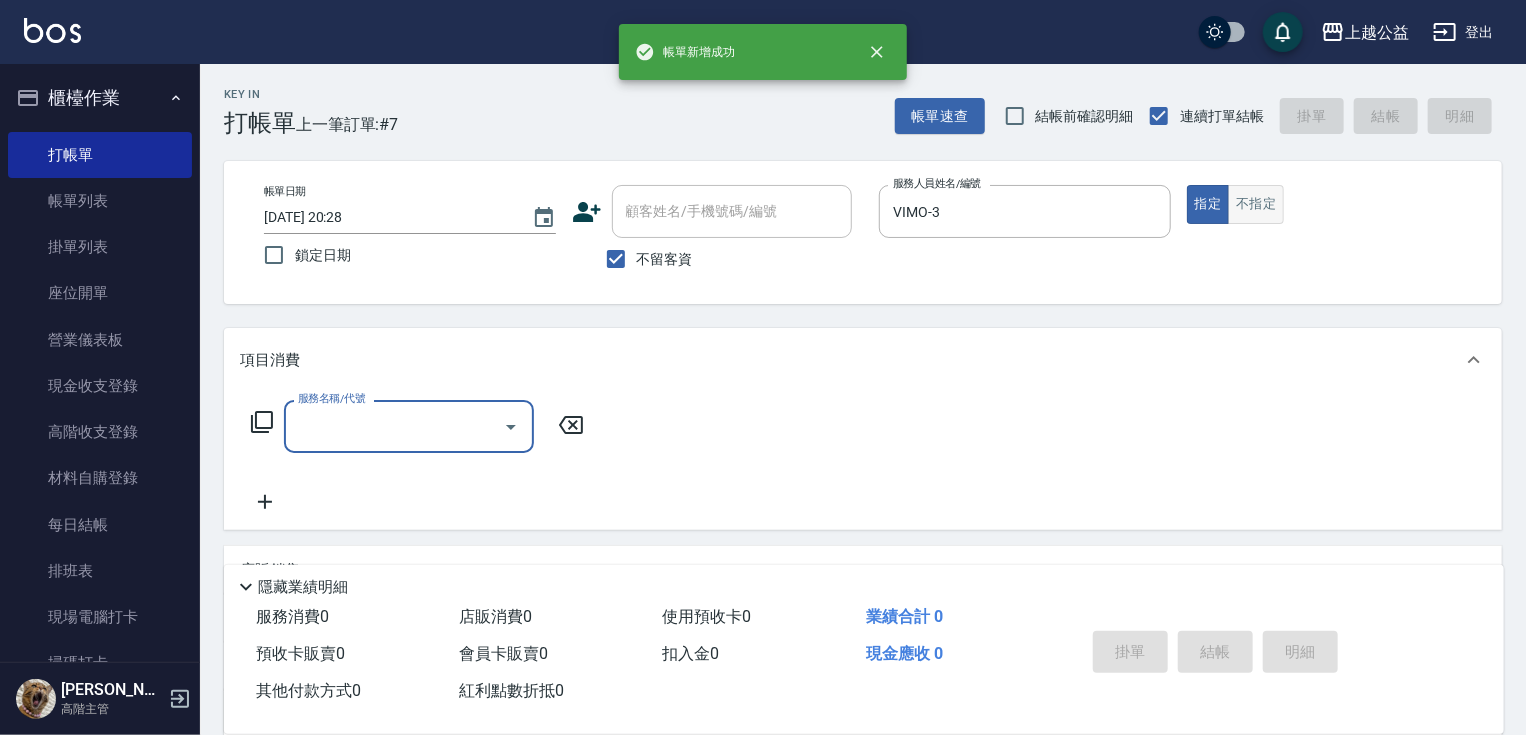 click on "不指定" at bounding box center (1256, 204) 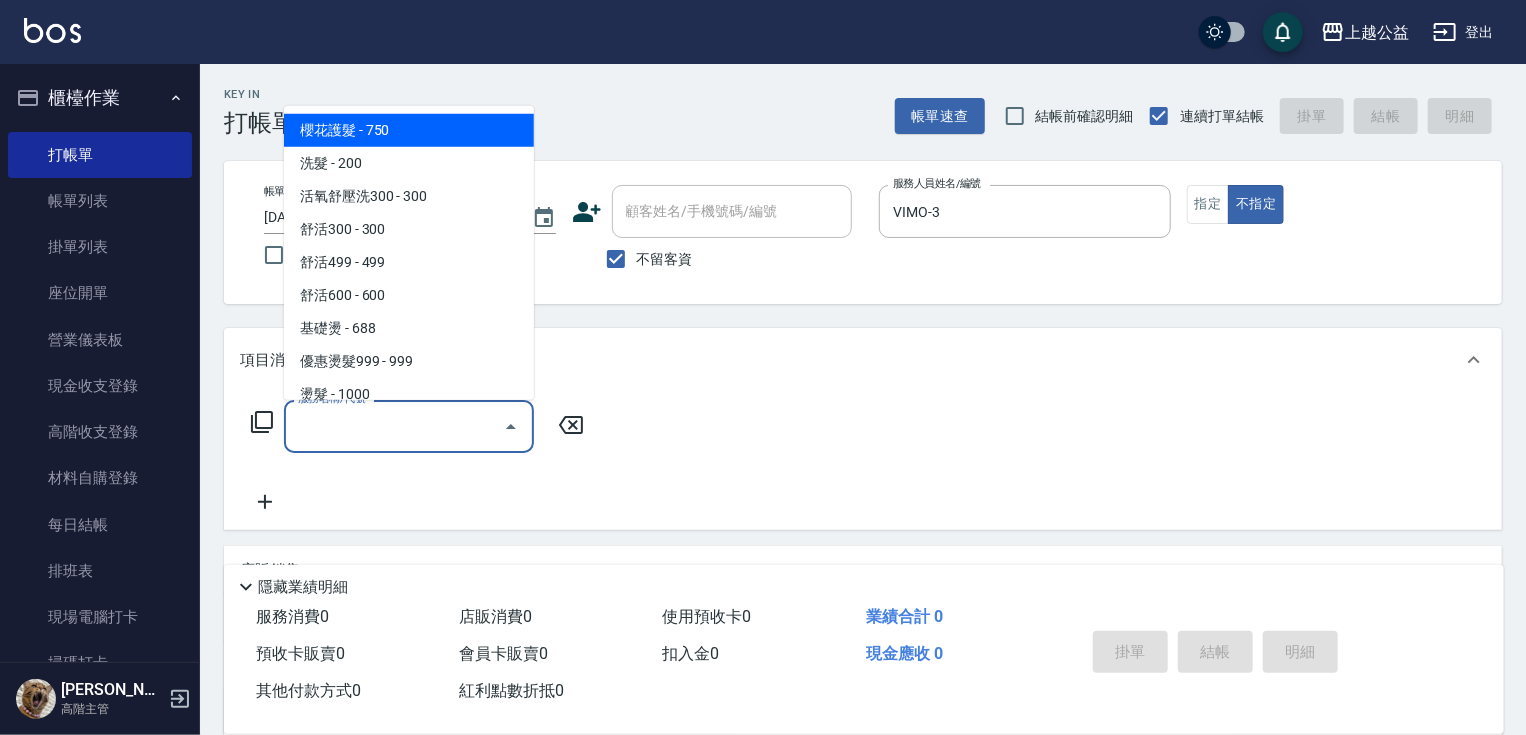 click on "服務名稱/代號" at bounding box center (394, 426) 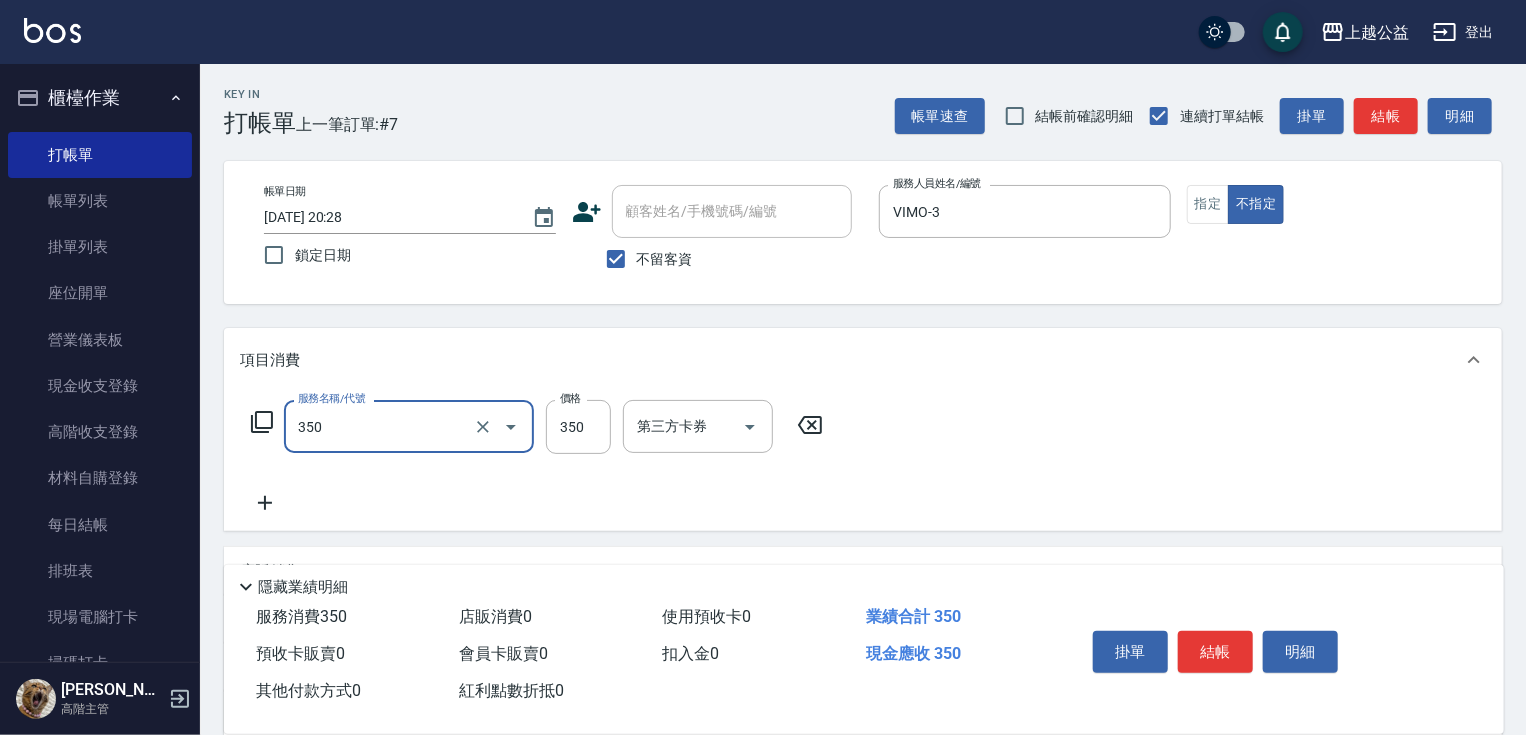 type on "一般洗剪(350)" 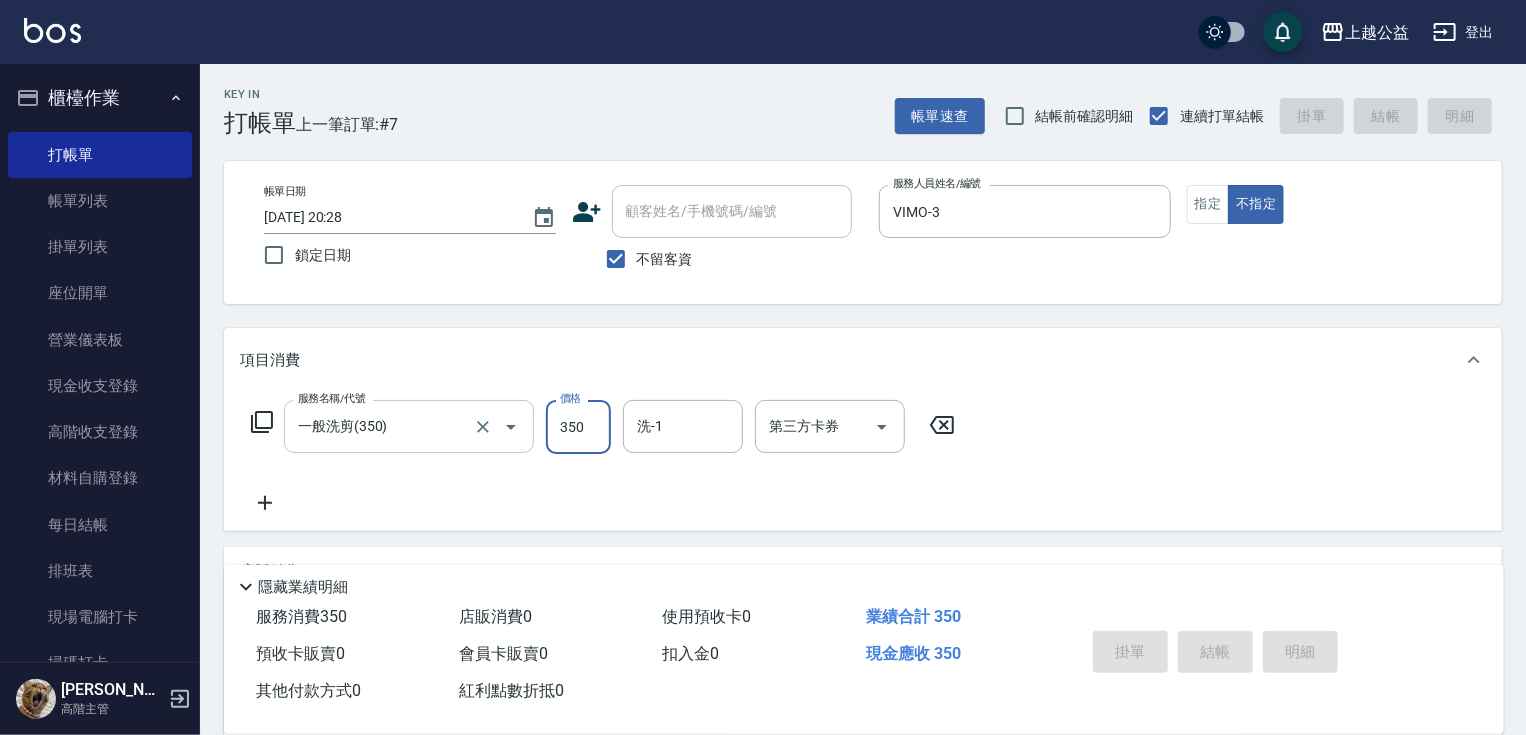 type 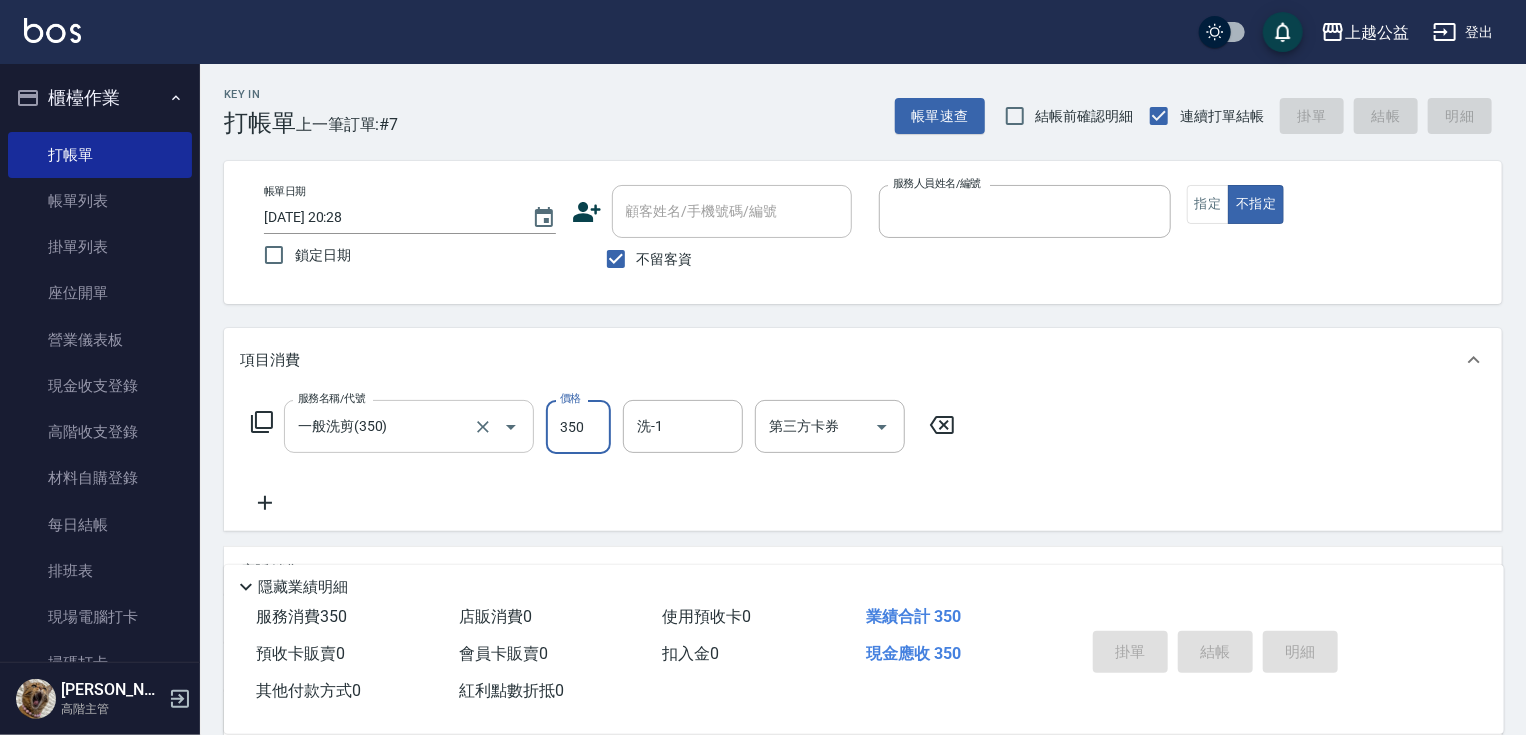 type 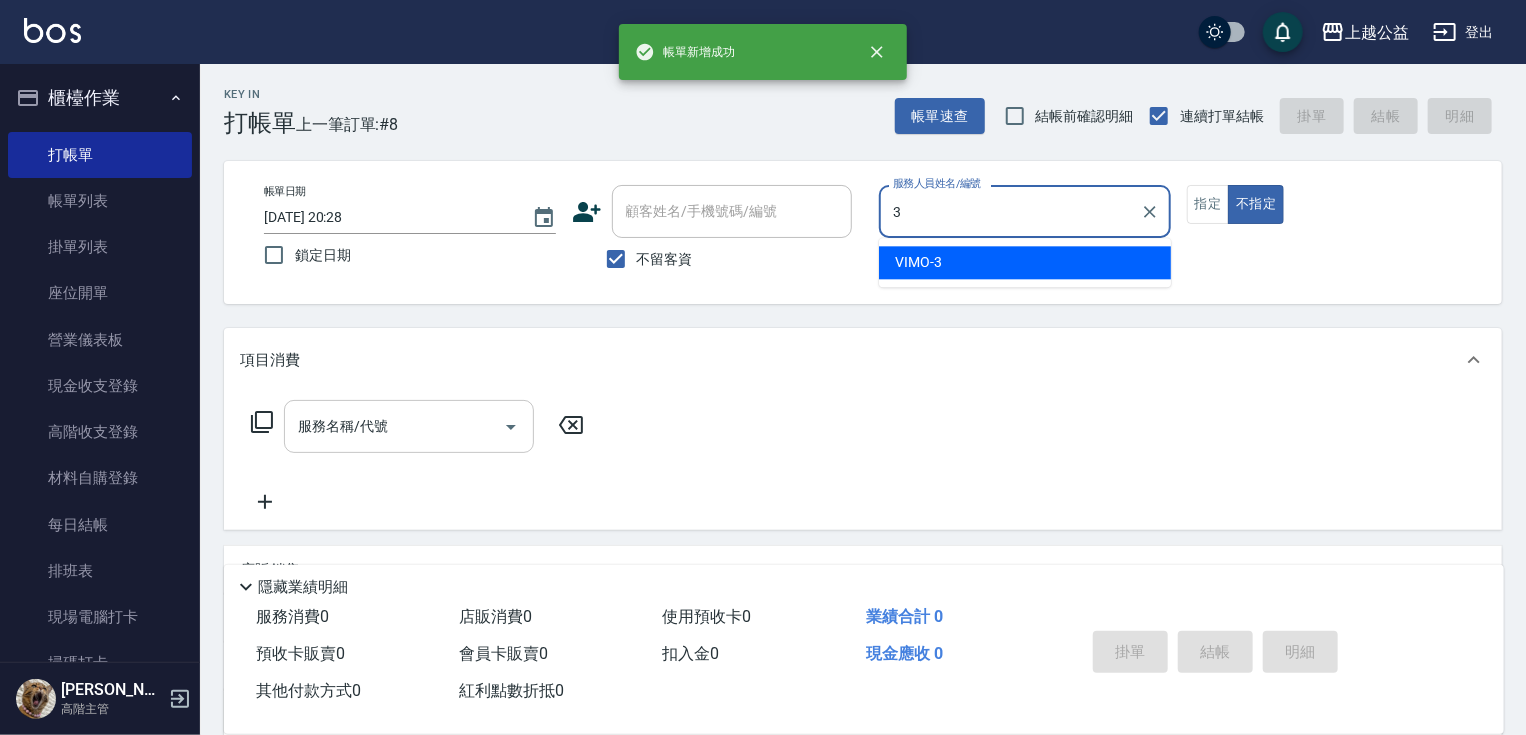 type on "VIMO-3" 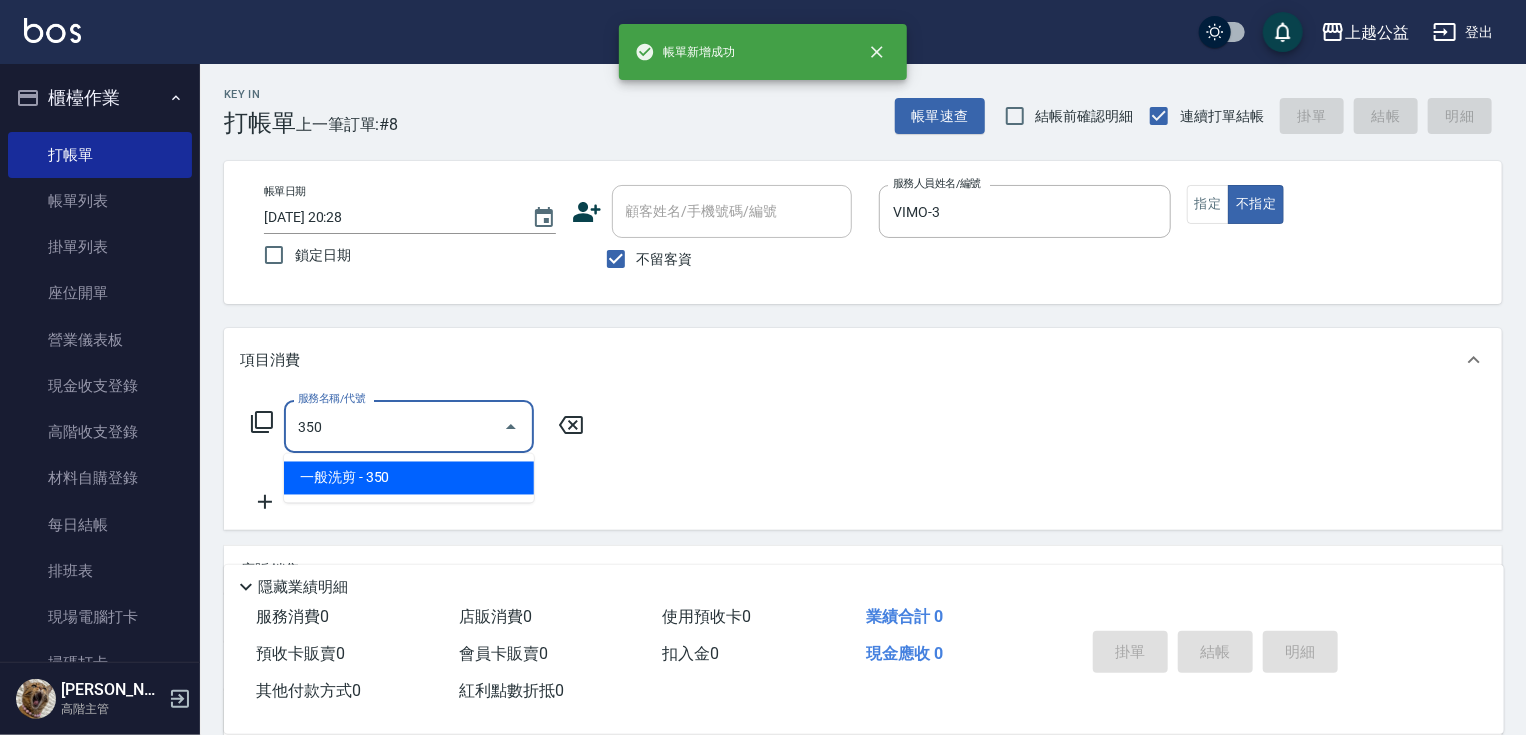 type on "一般洗剪(350)" 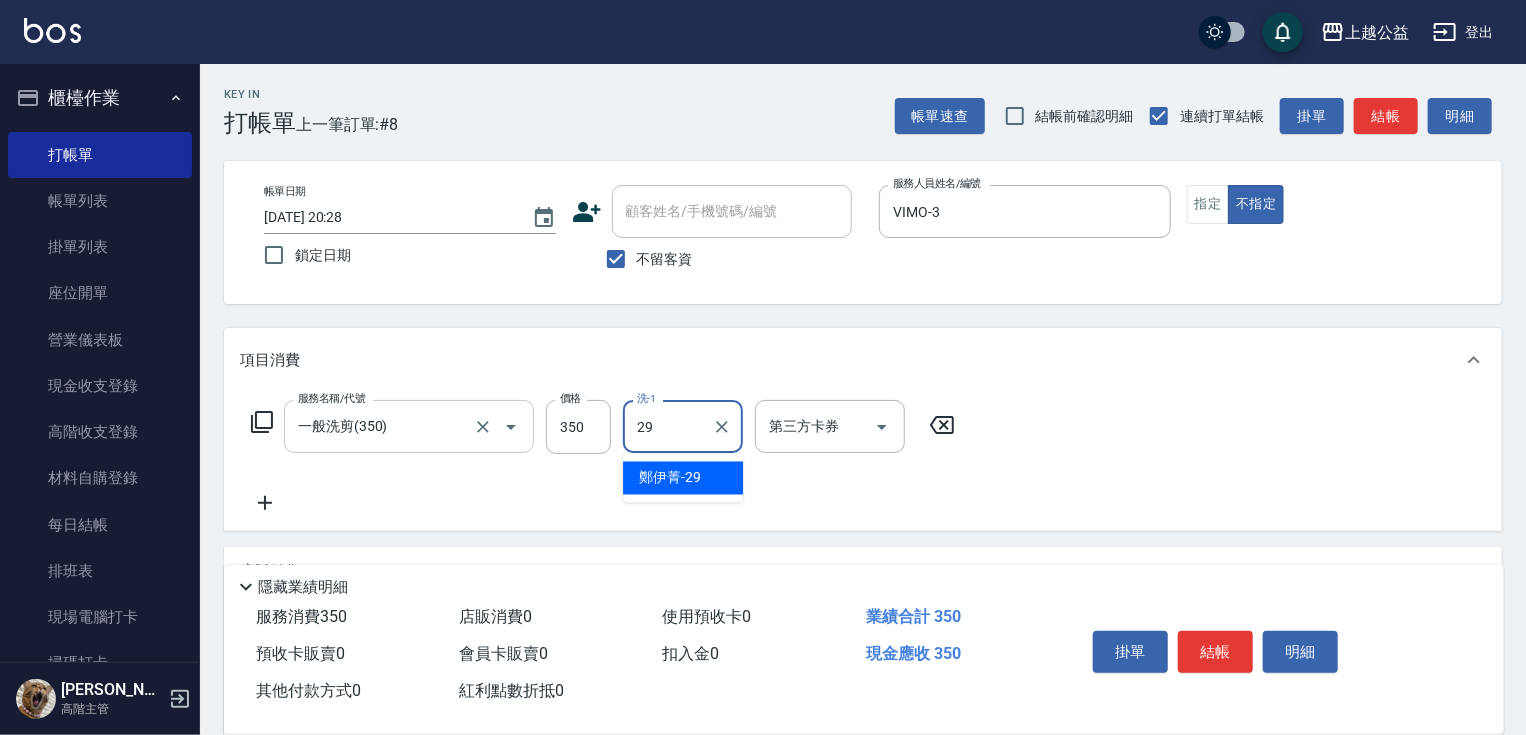 type on "[PERSON_NAME]-29" 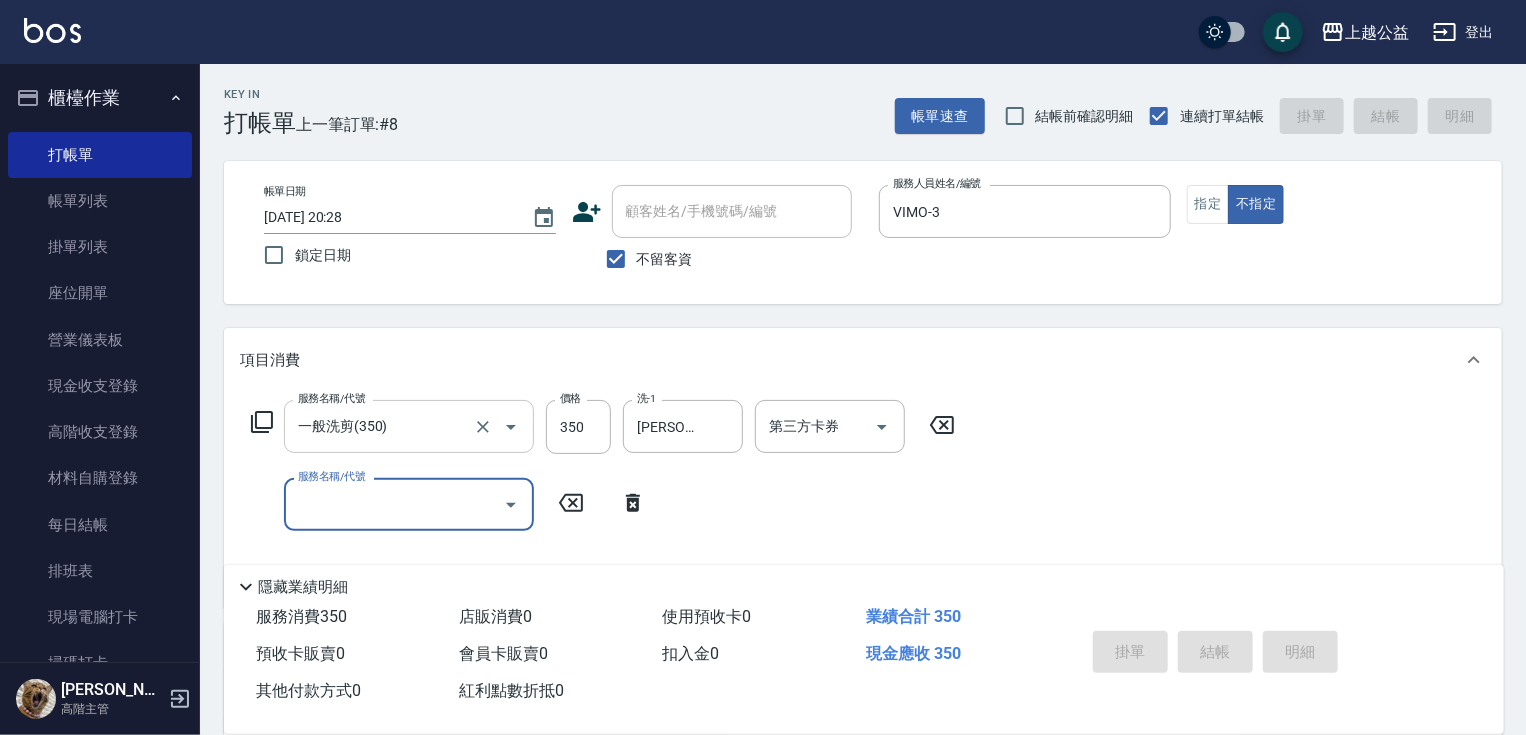 type 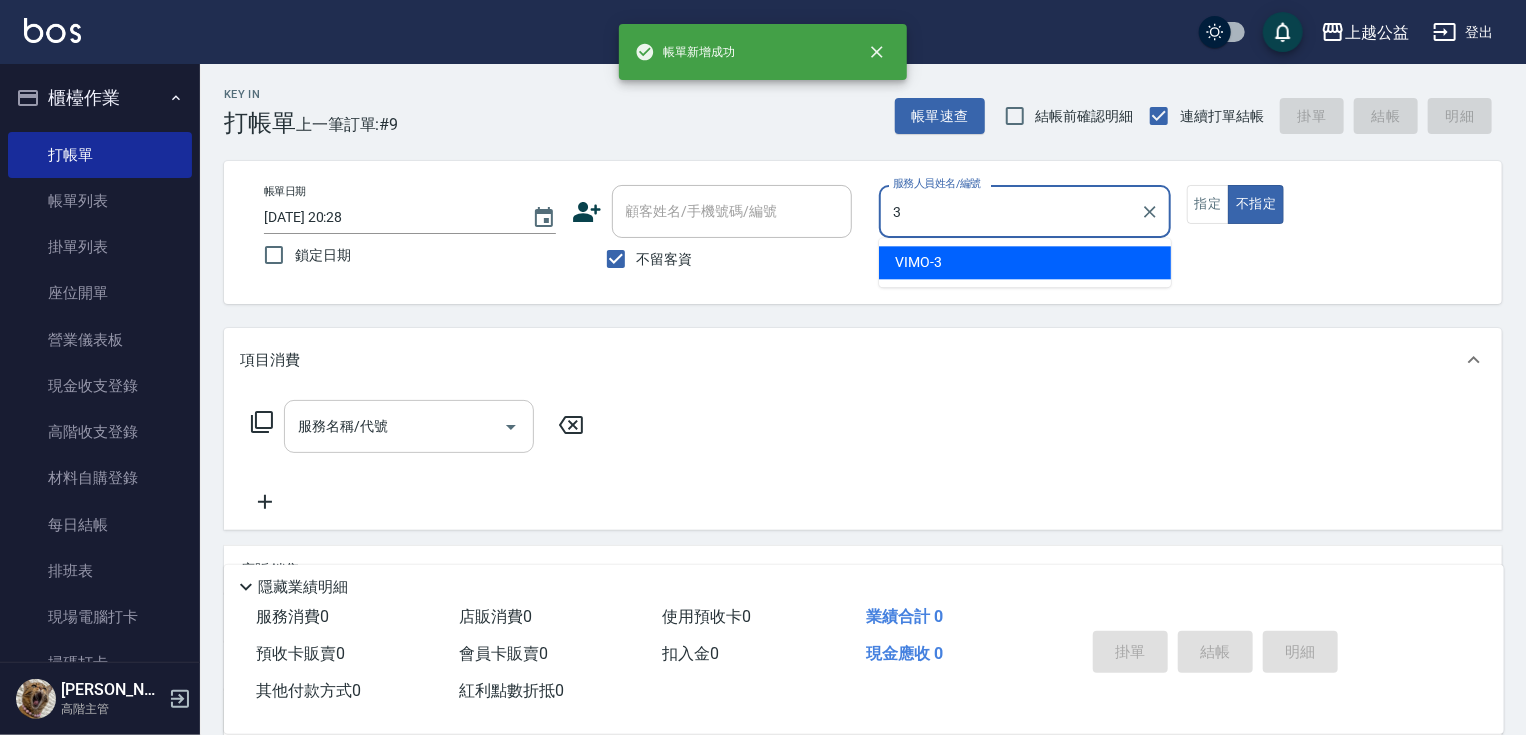 type on "VIMO-3" 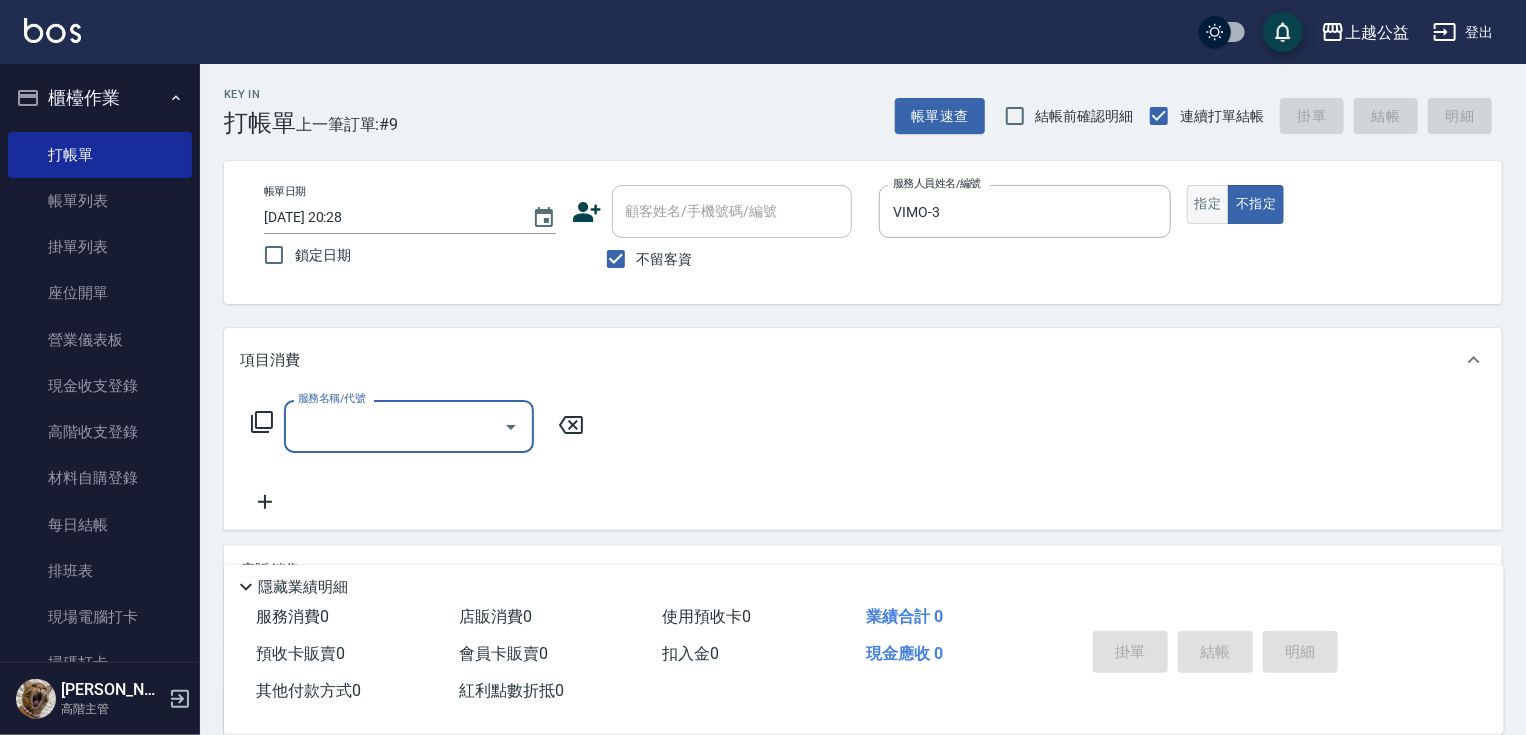 click on "指定" at bounding box center [1208, 204] 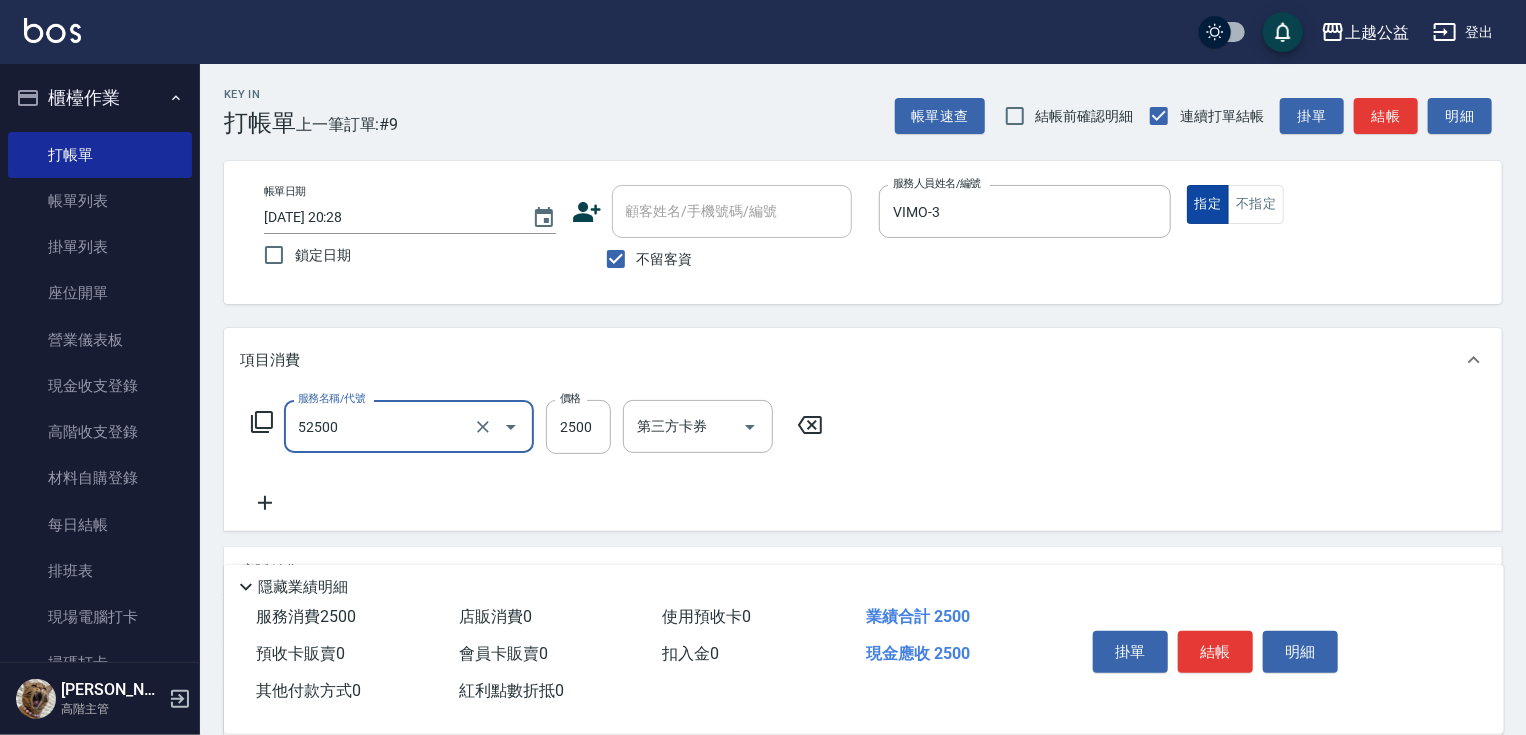 type on "過年染髮B餐-2A(52500)" 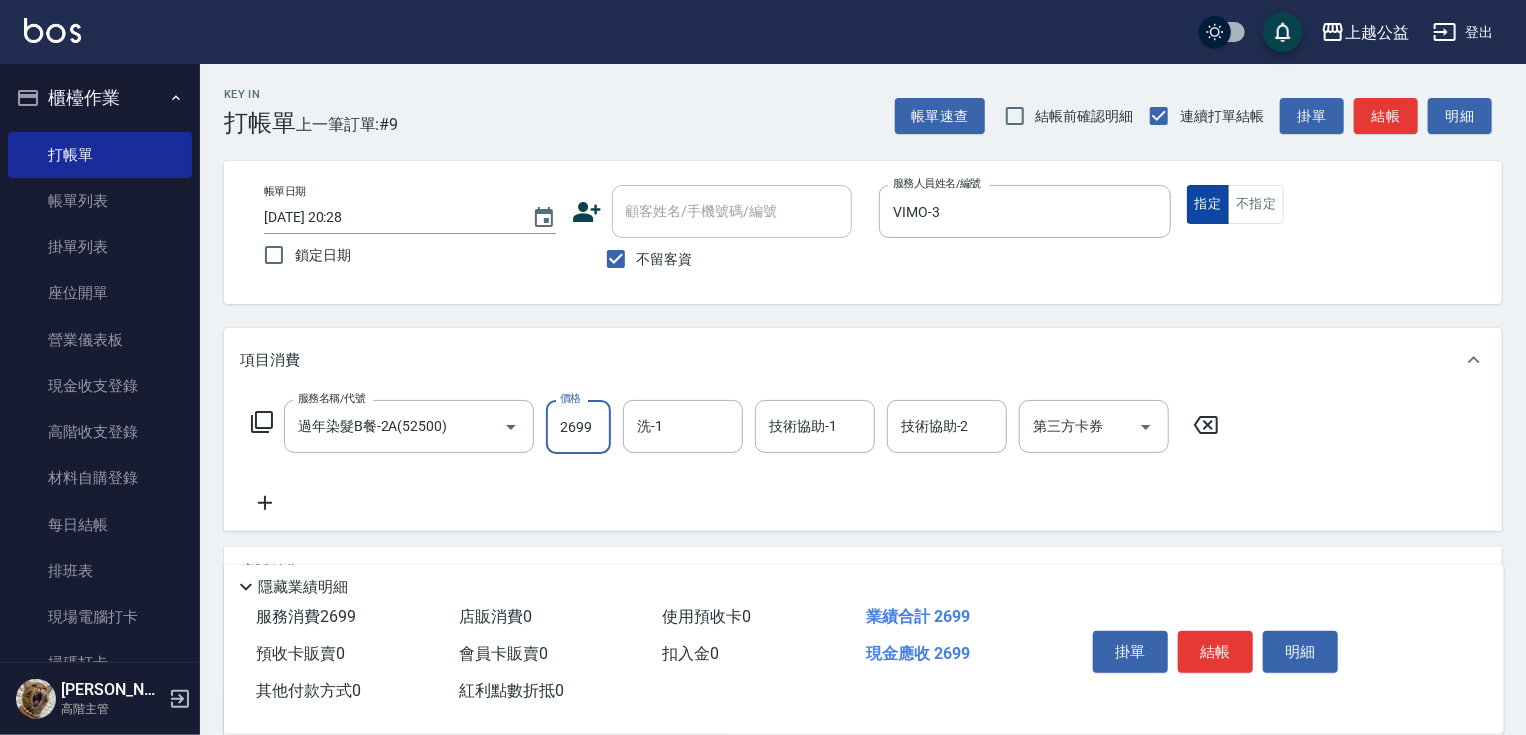 type on "2699" 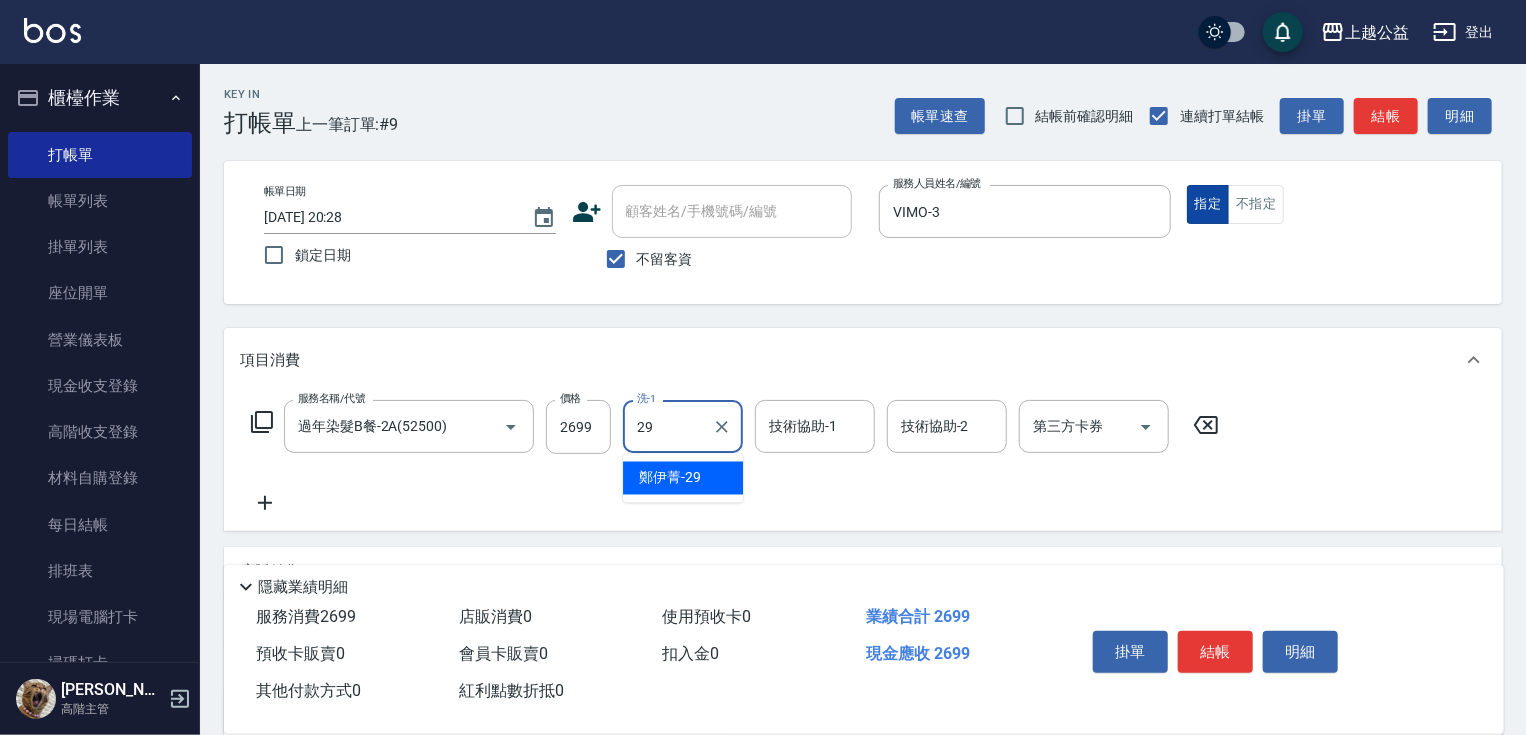 type on "[PERSON_NAME]-29" 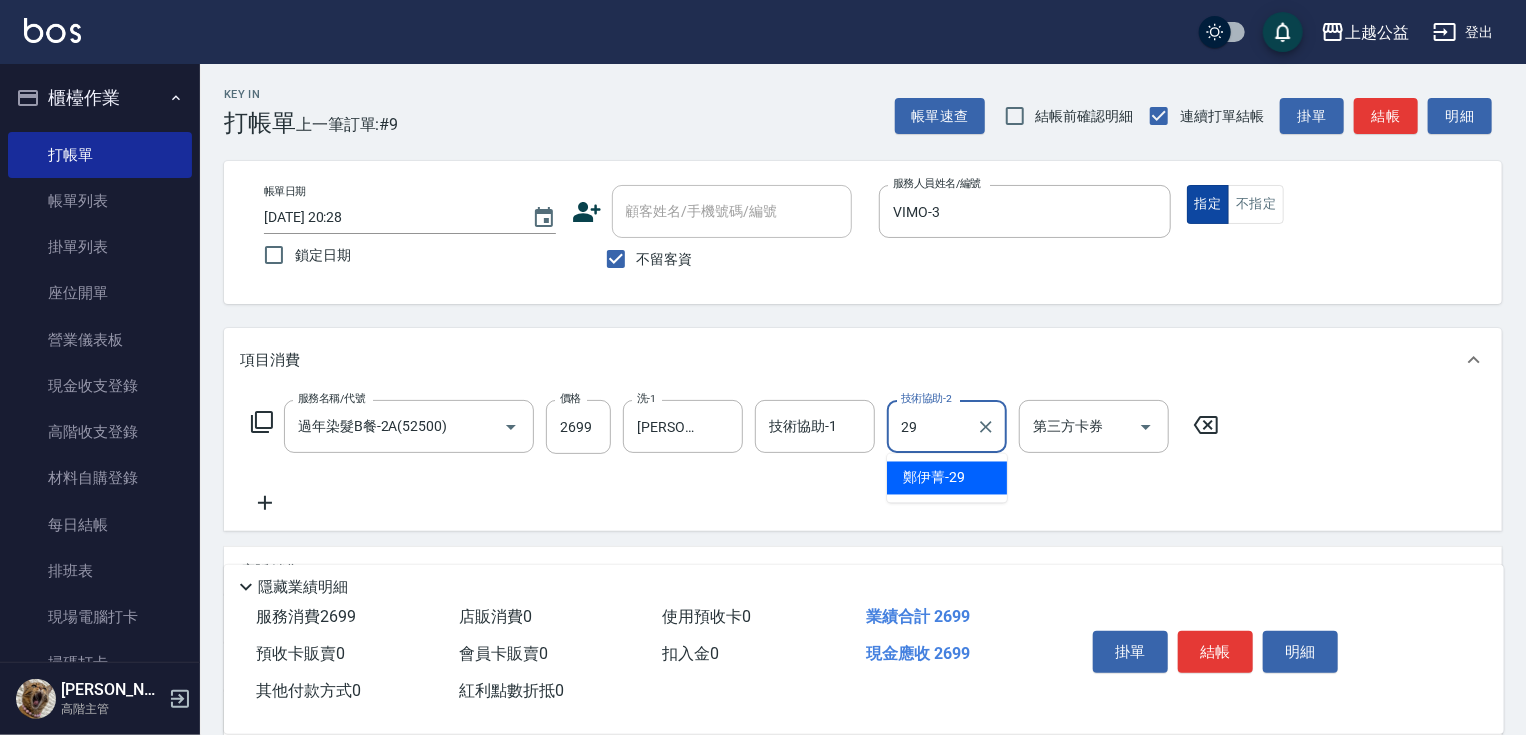 type on "[PERSON_NAME]-29" 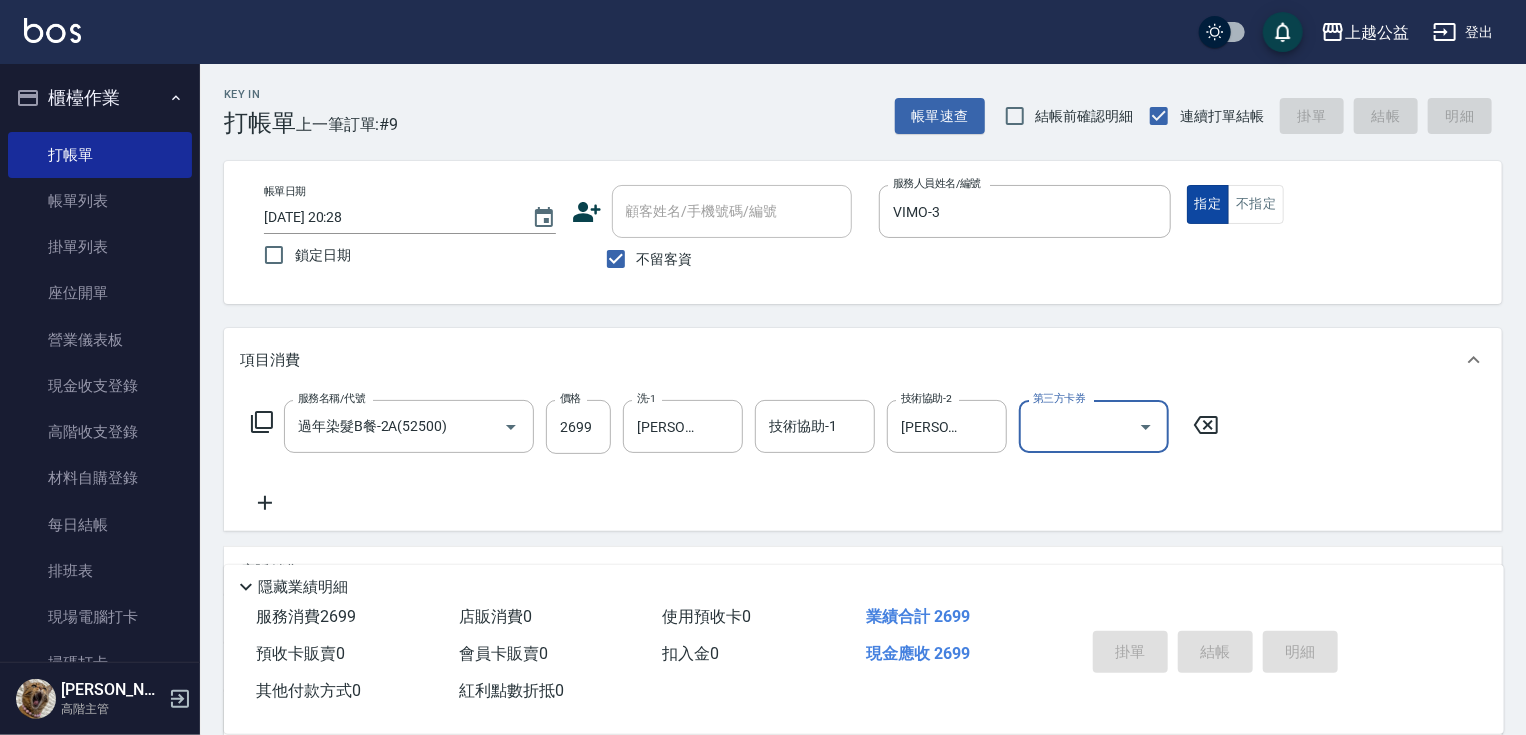 type on "[DATE] 20:29" 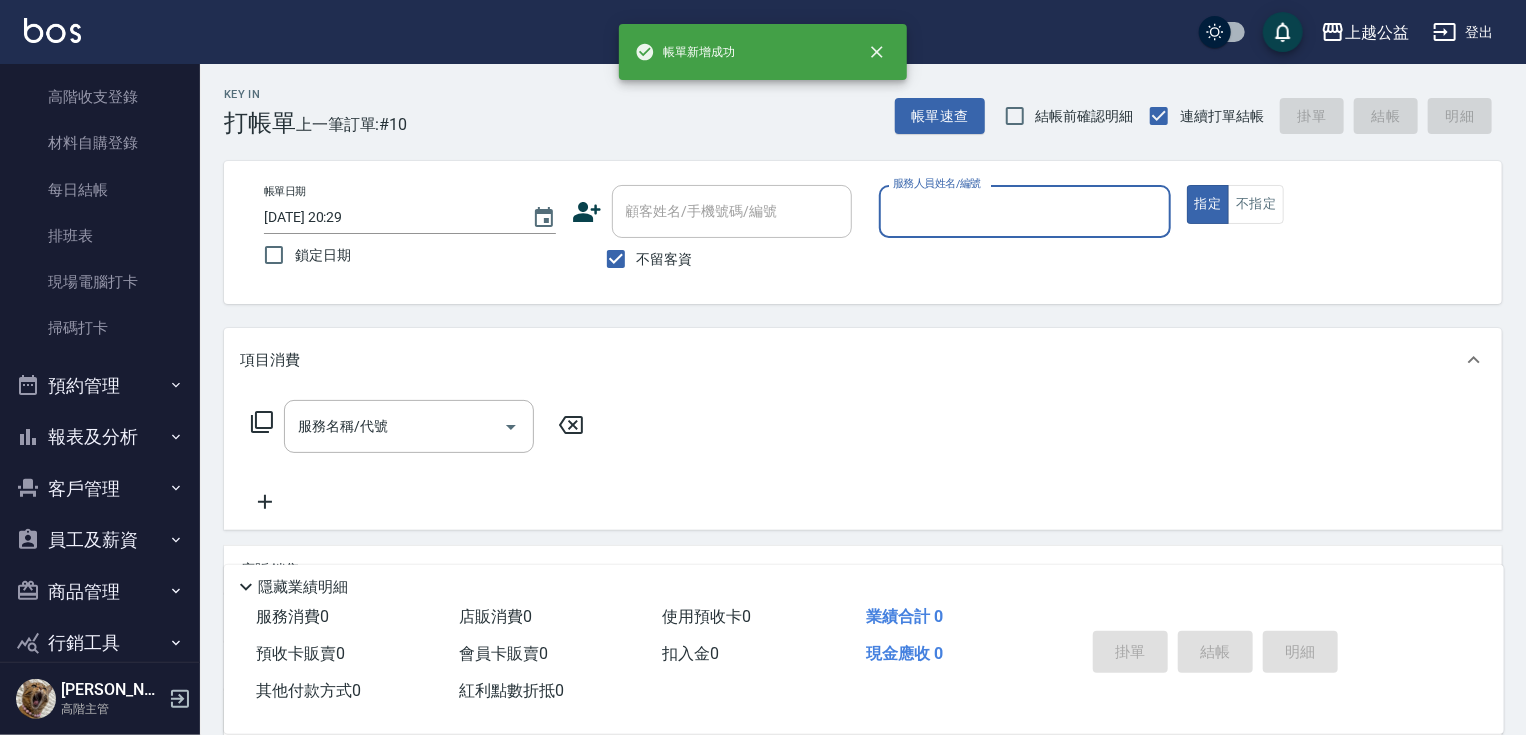 scroll, scrollTop: 416, scrollLeft: 0, axis: vertical 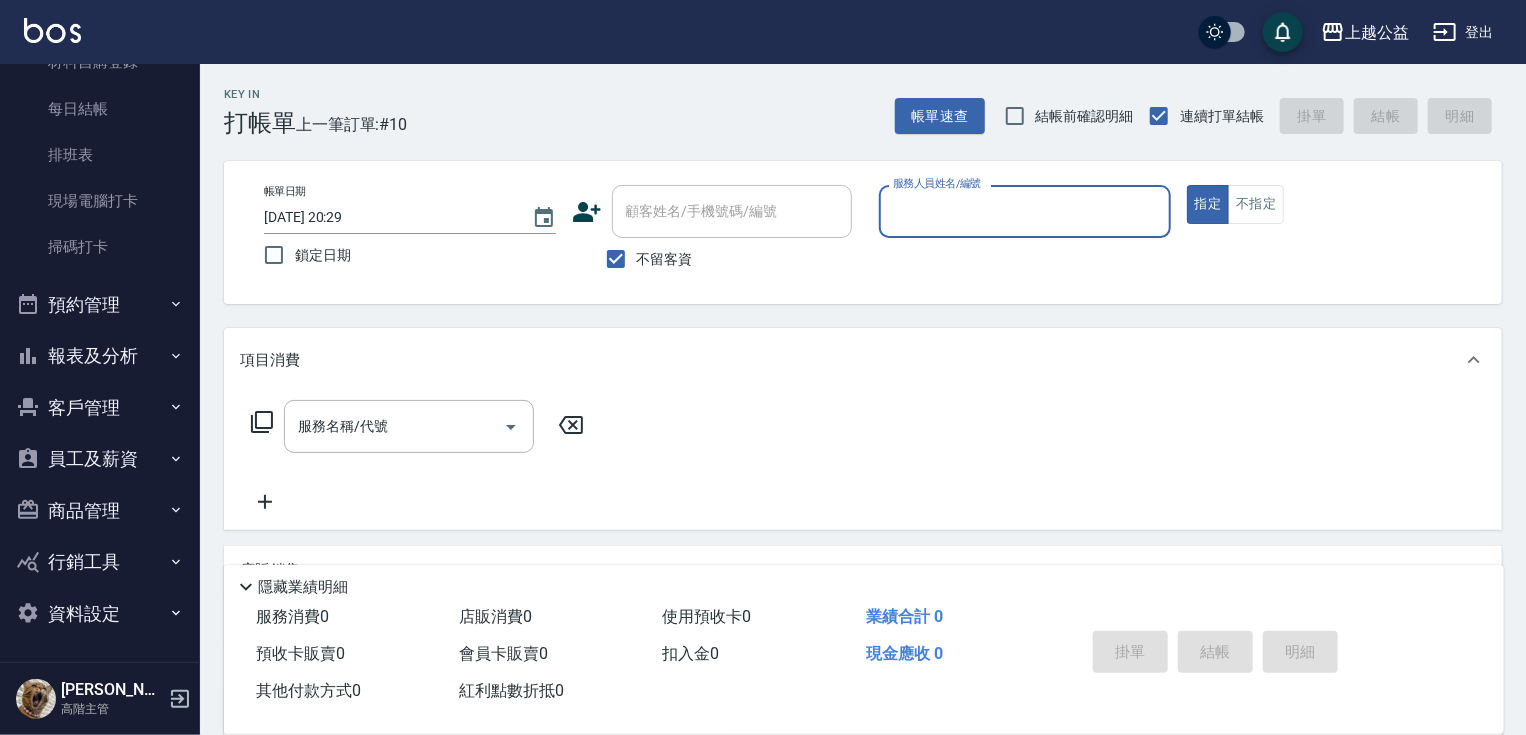 click on "報表及分析" at bounding box center [100, 356] 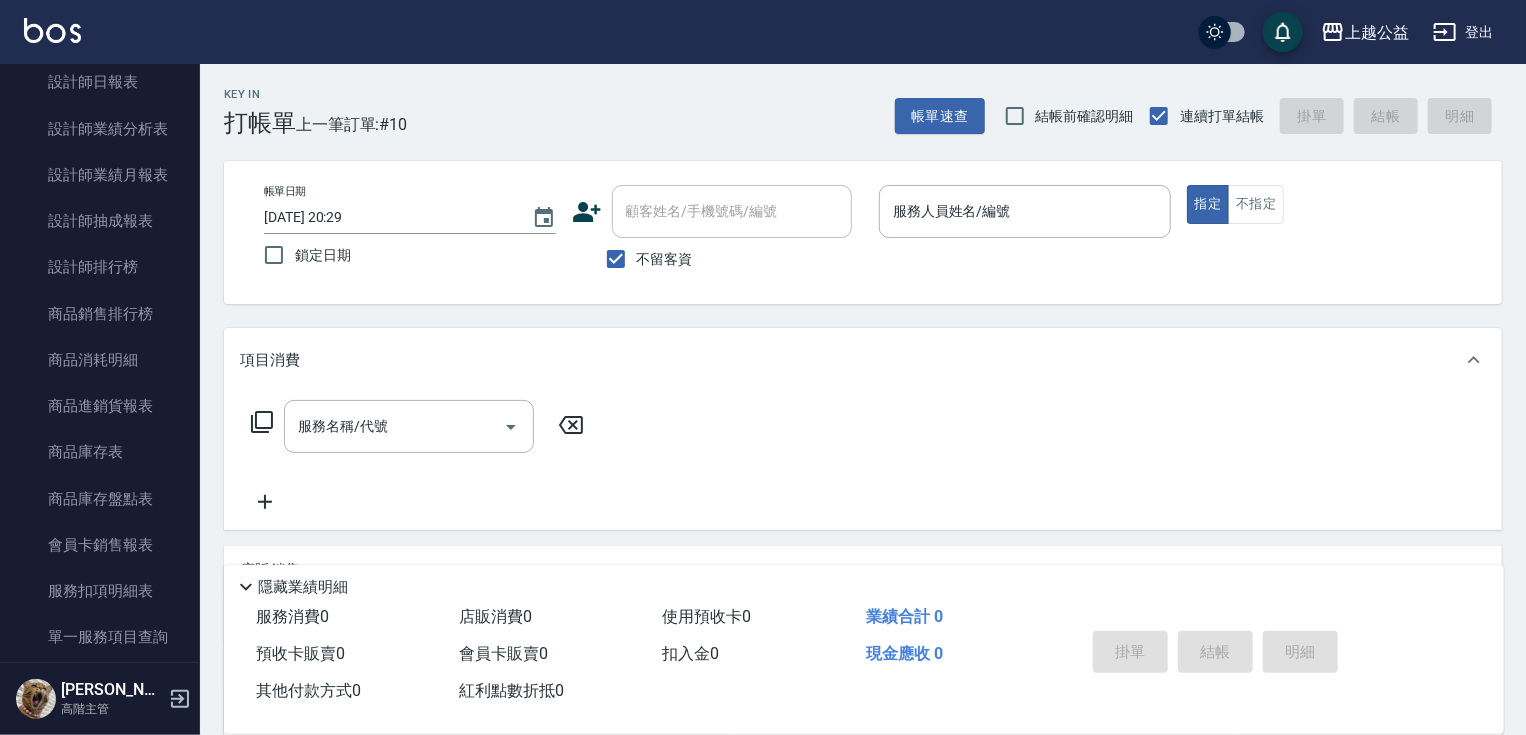 scroll, scrollTop: 1344, scrollLeft: 0, axis: vertical 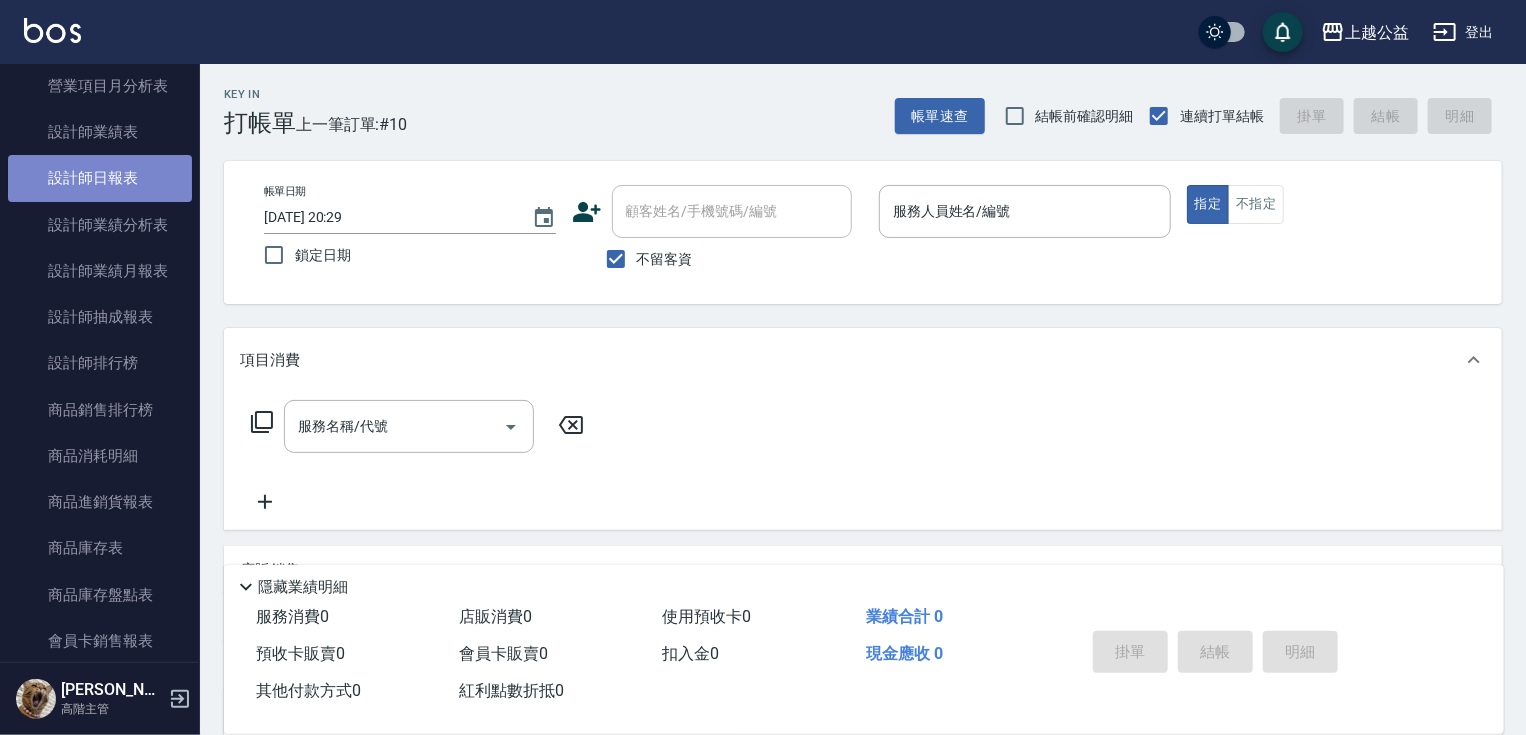 click on "設計師日報表" at bounding box center (100, 178) 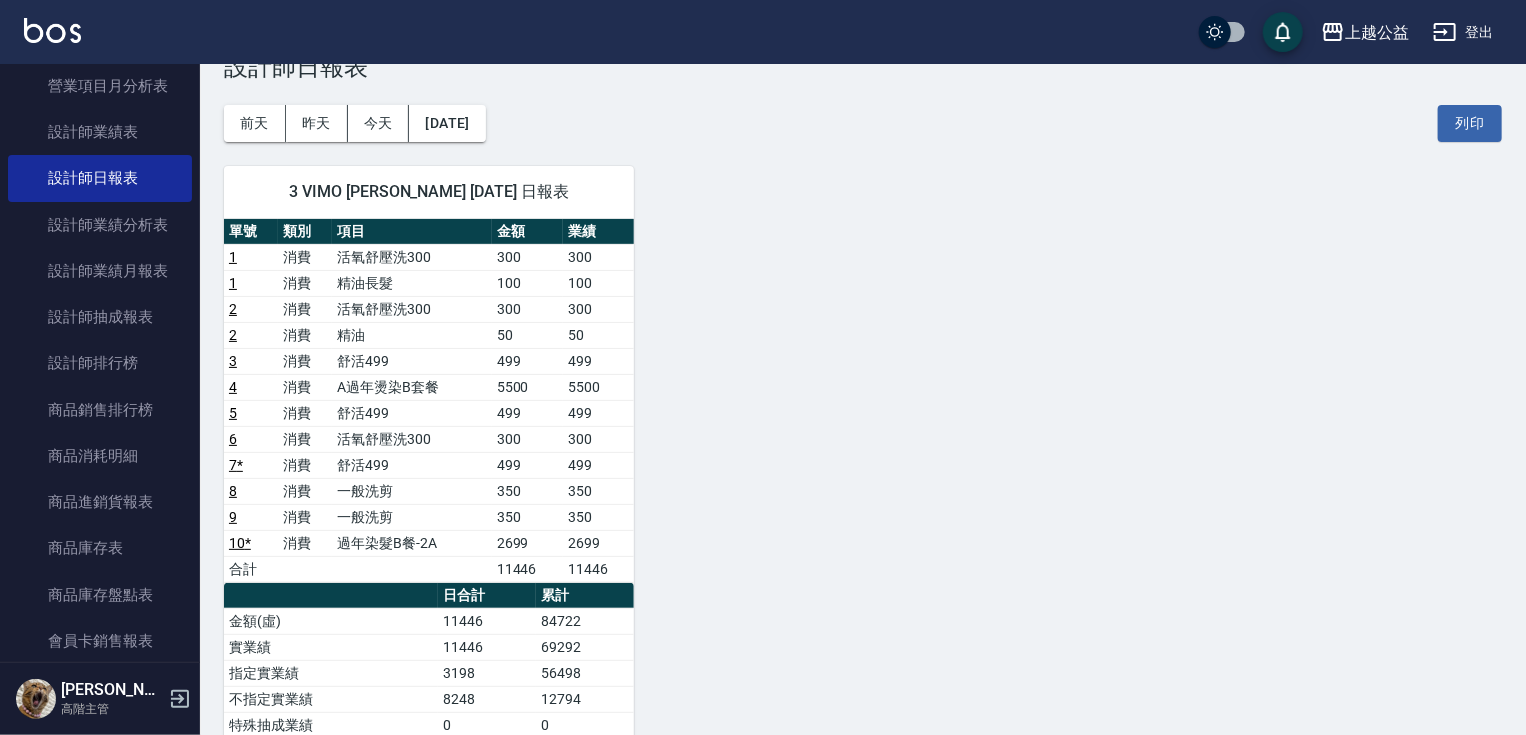 drag, startPoint x: 849, startPoint y: 280, endPoint x: 861, endPoint y: 342, distance: 63.15061 